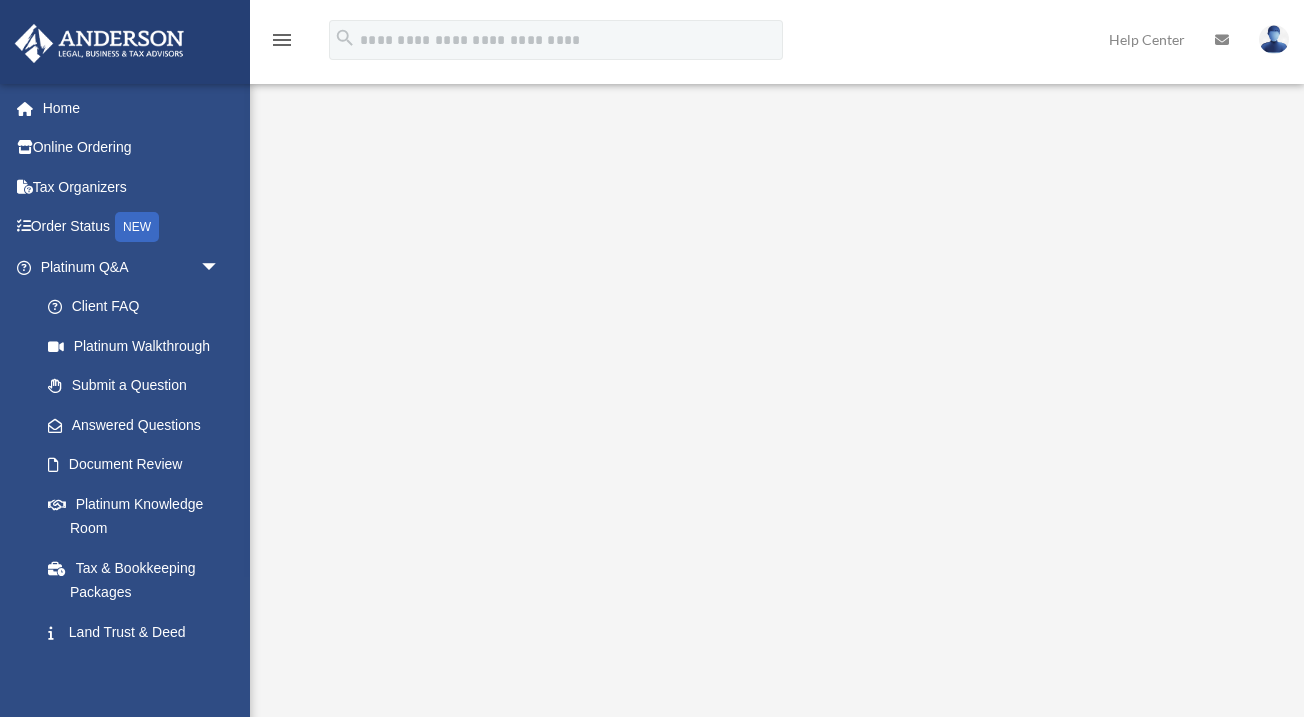 scroll, scrollTop: 0, scrollLeft: 0, axis: both 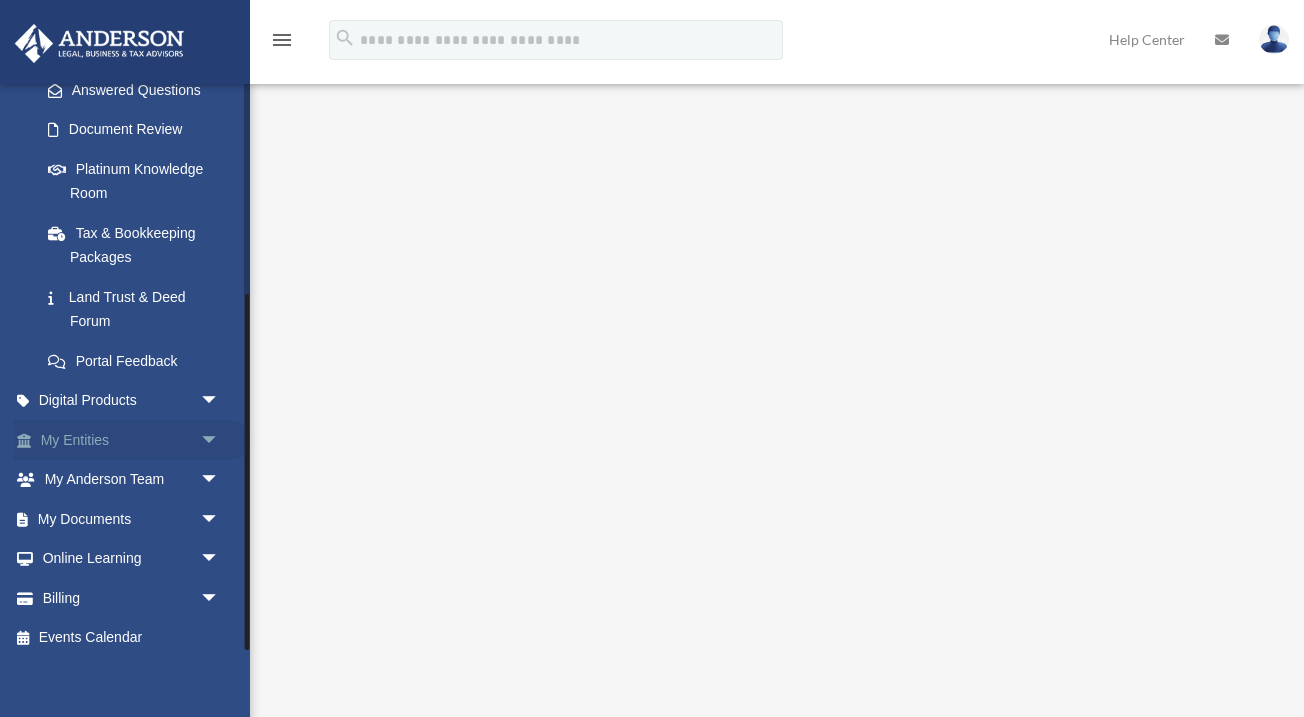 click on "My Entities arrow_drop_down" at bounding box center (132, 440) 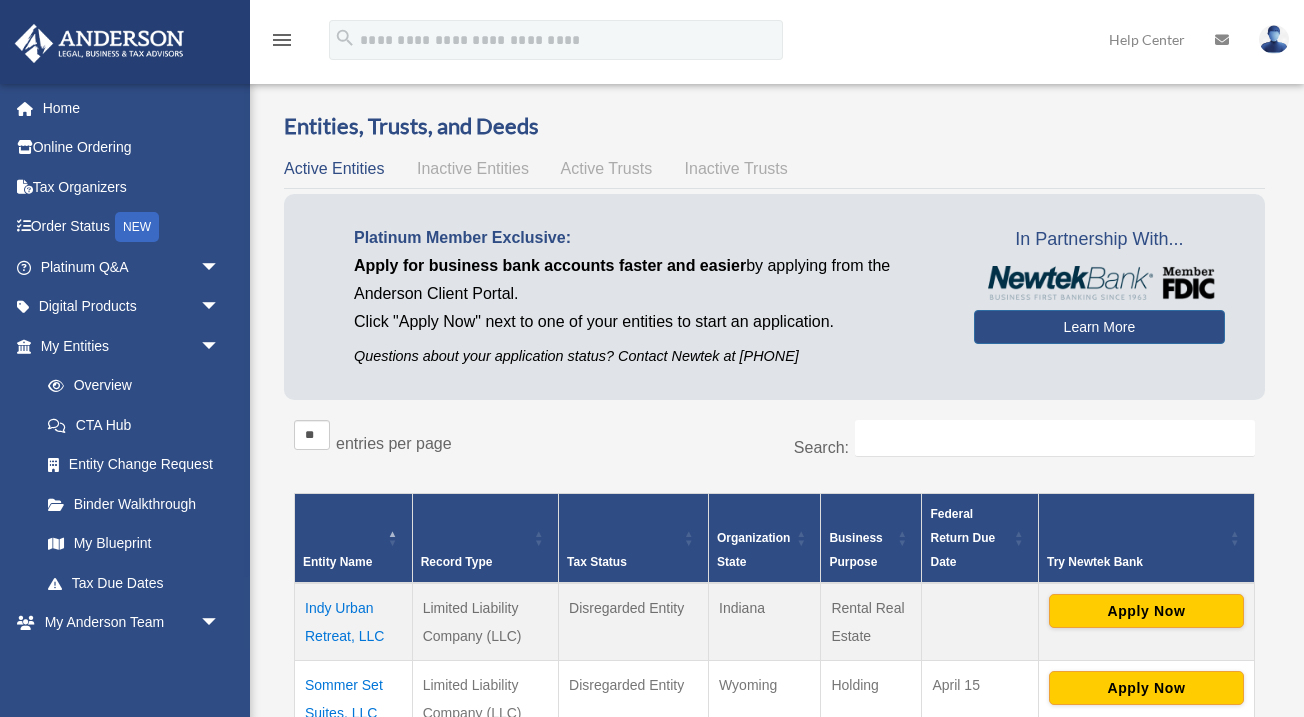 scroll, scrollTop: 0, scrollLeft: 0, axis: both 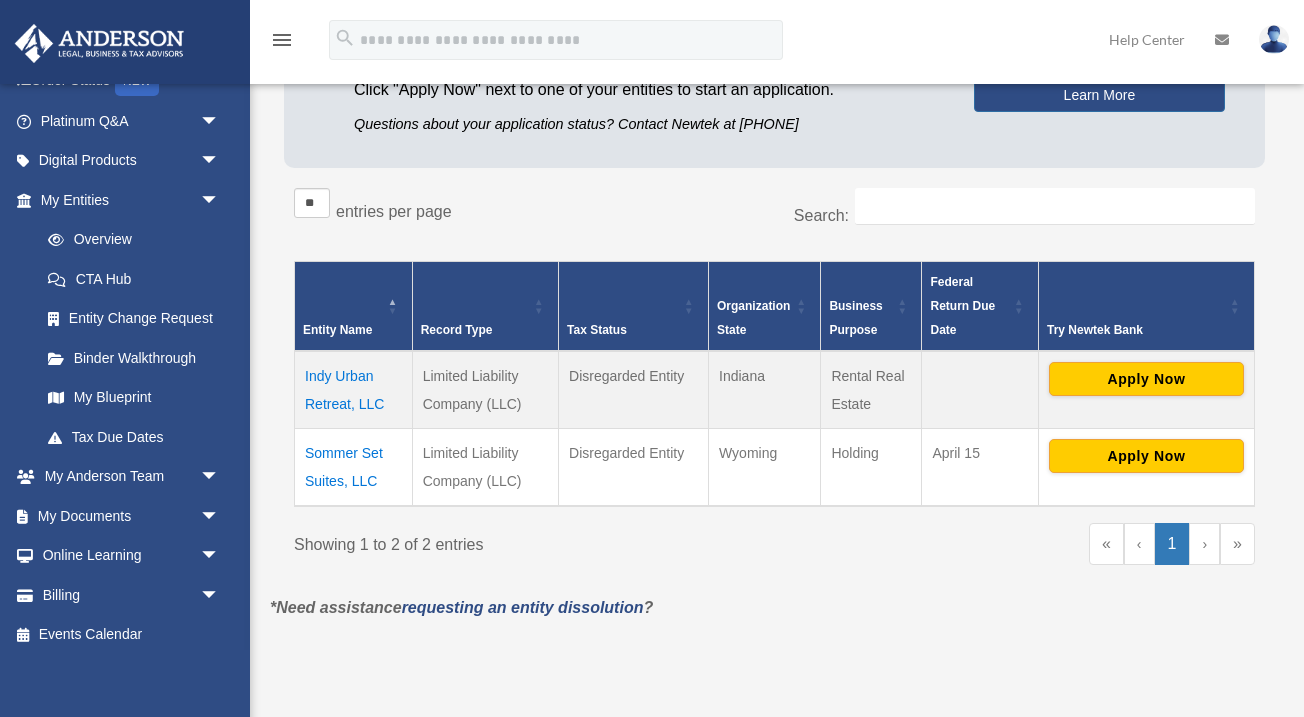 click on "Sommer Set Suites, LLC" at bounding box center (354, 468) 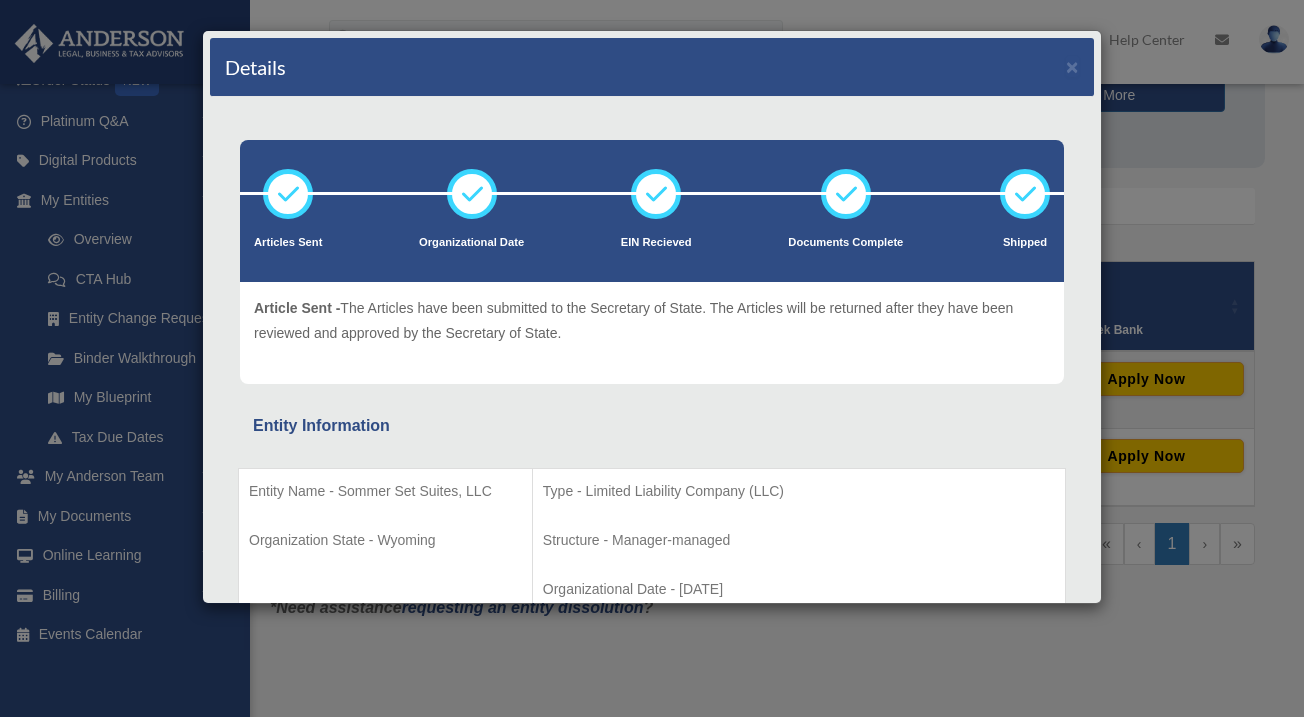 scroll, scrollTop: 0, scrollLeft: 0, axis: both 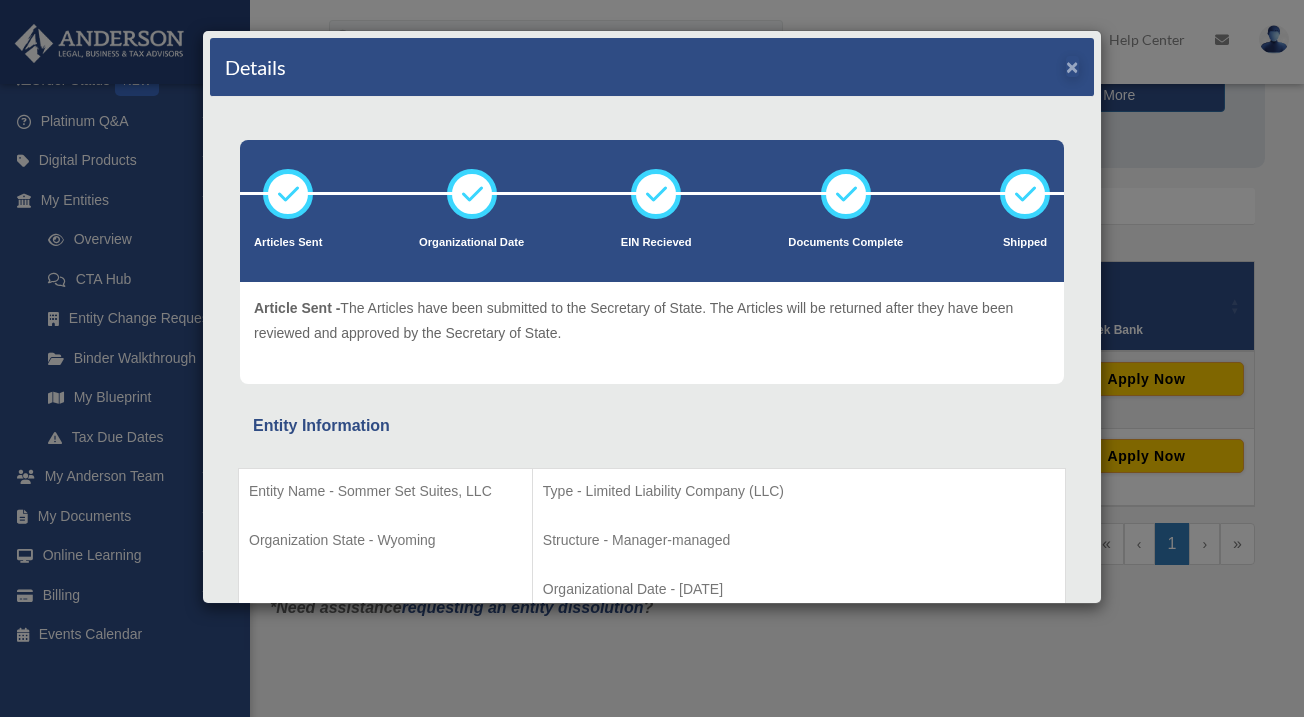 click on "×" at bounding box center [1072, 66] 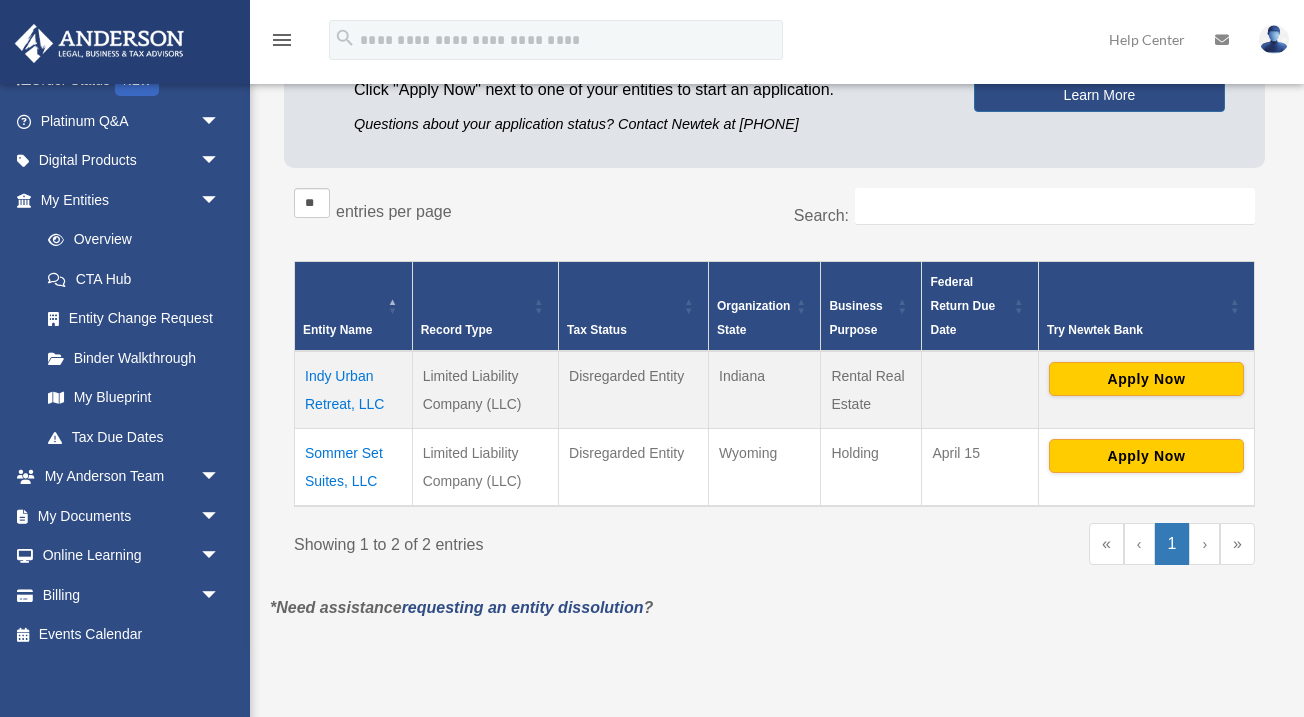 click on "Indy Urban Retreat, LLC" at bounding box center (354, 390) 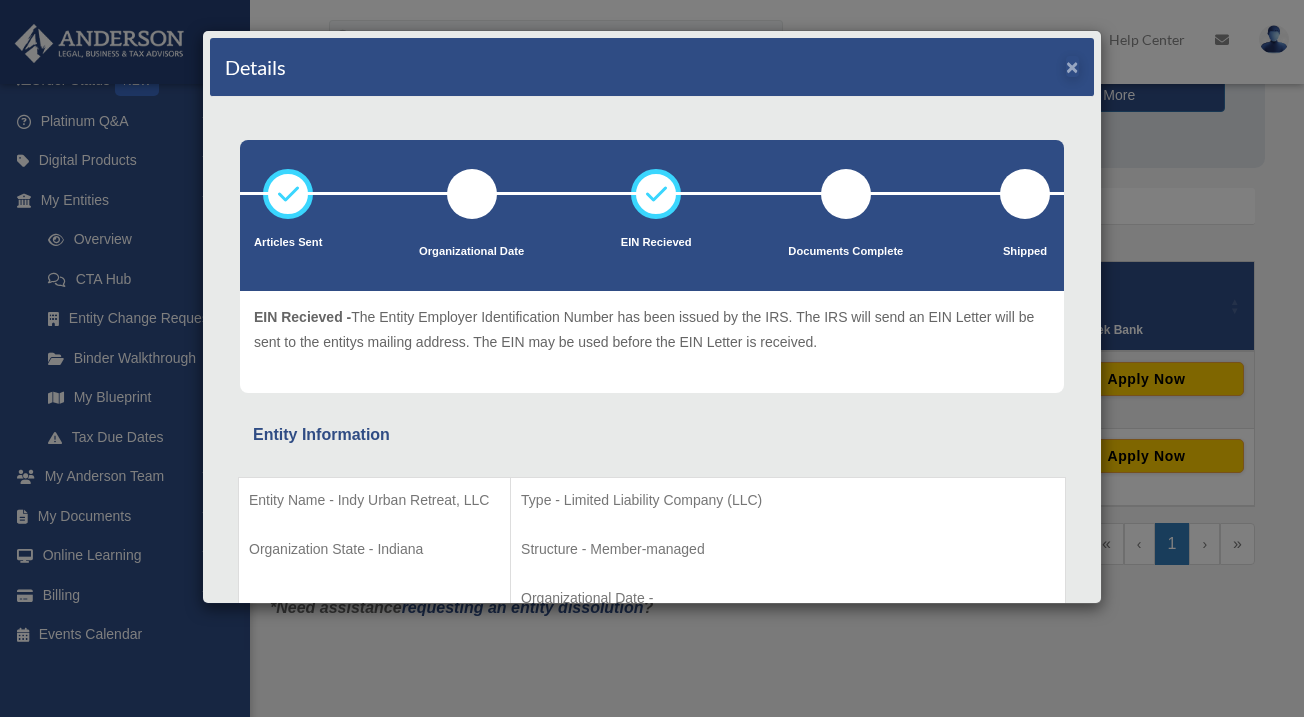 click on "×" at bounding box center [1072, 66] 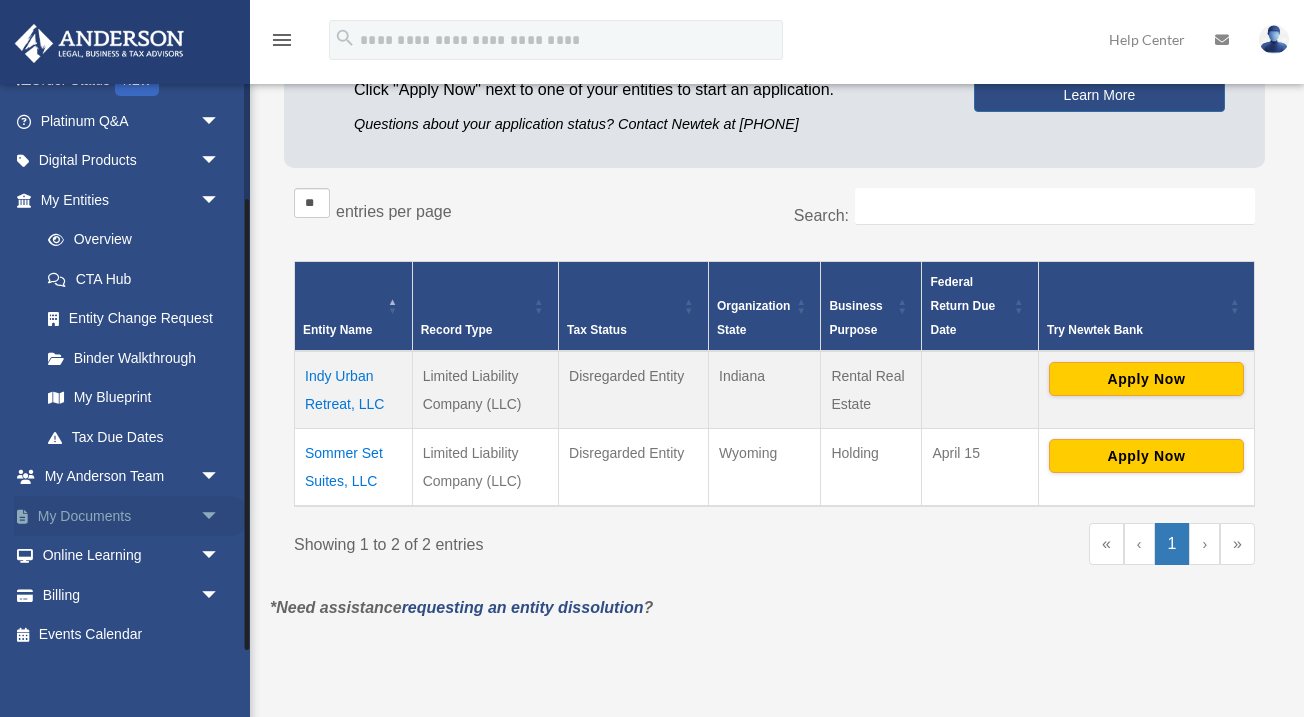 click on "My Documents arrow_drop_down" at bounding box center [132, 516] 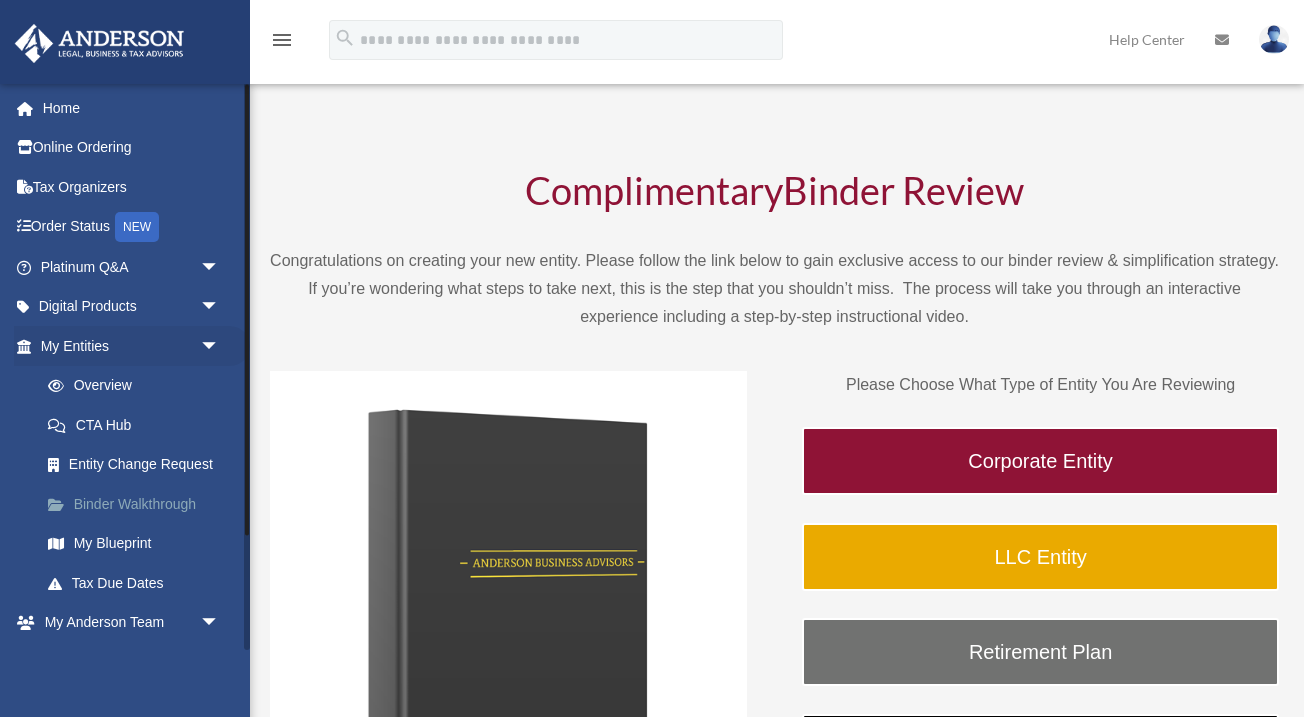 scroll, scrollTop: 8, scrollLeft: 0, axis: vertical 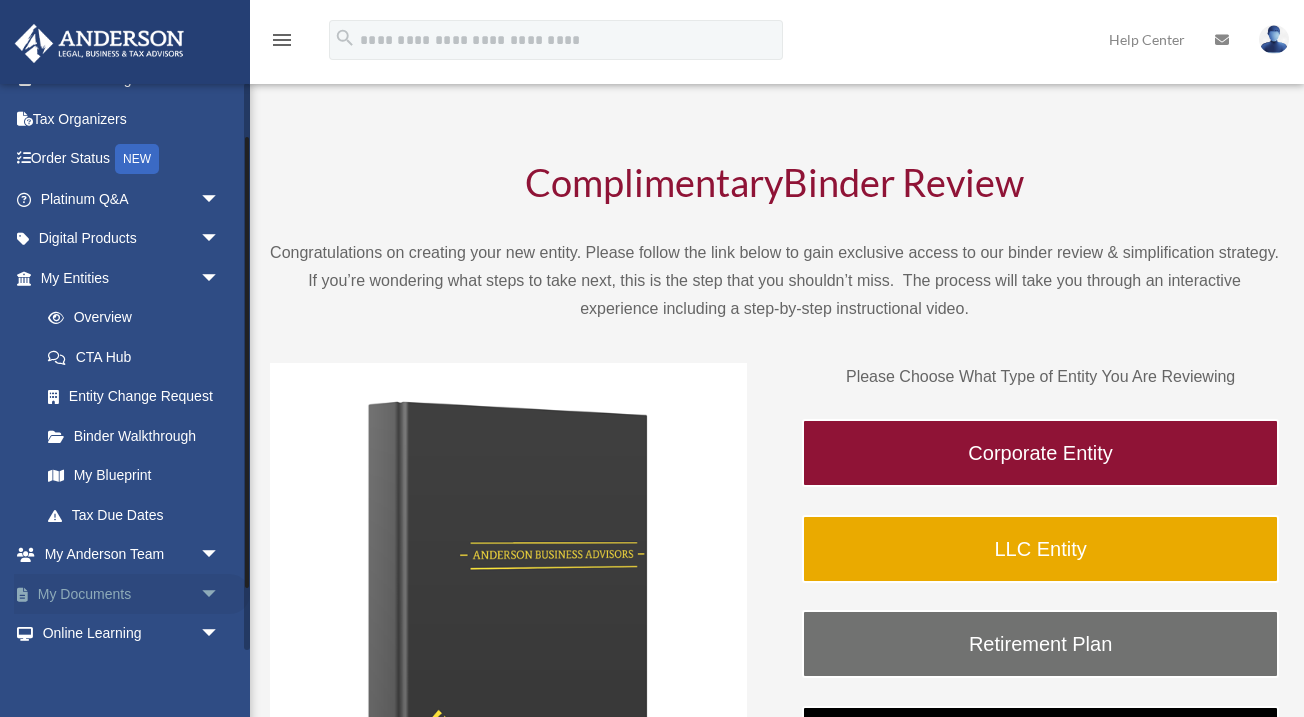 click on "My Documents arrow_drop_down" at bounding box center [132, 594] 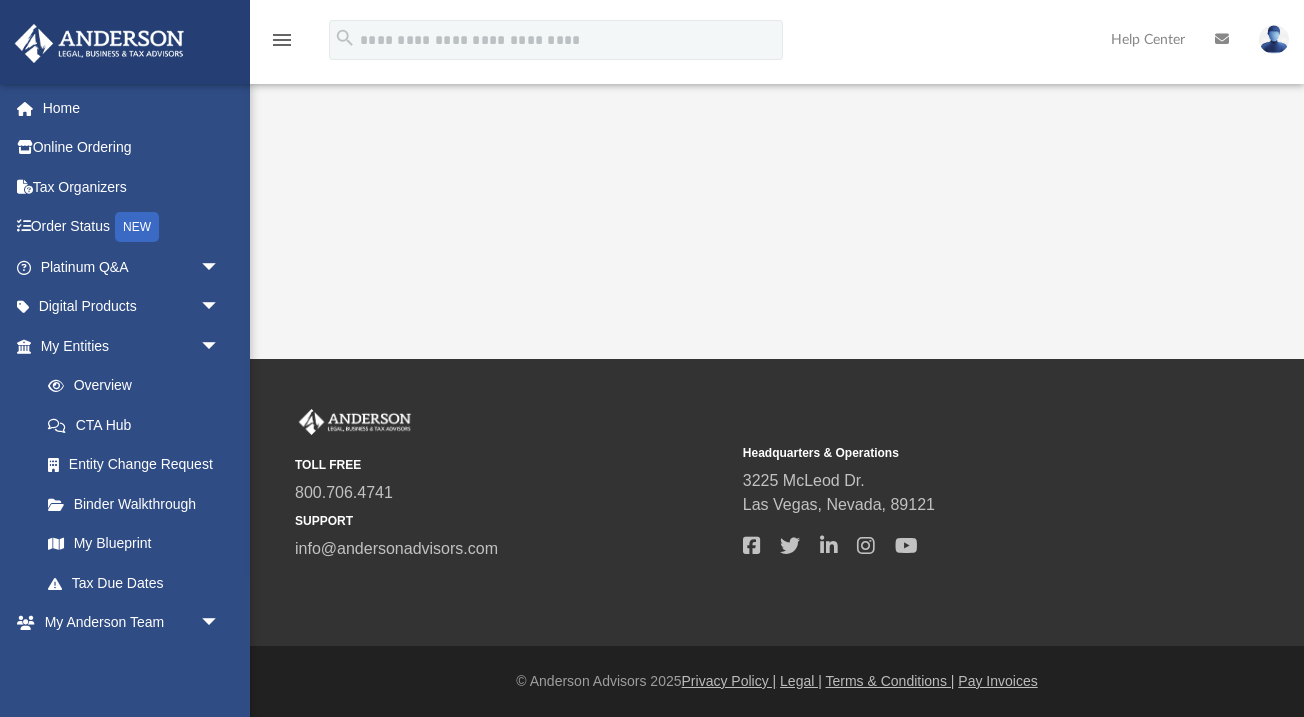 scroll, scrollTop: 0, scrollLeft: 0, axis: both 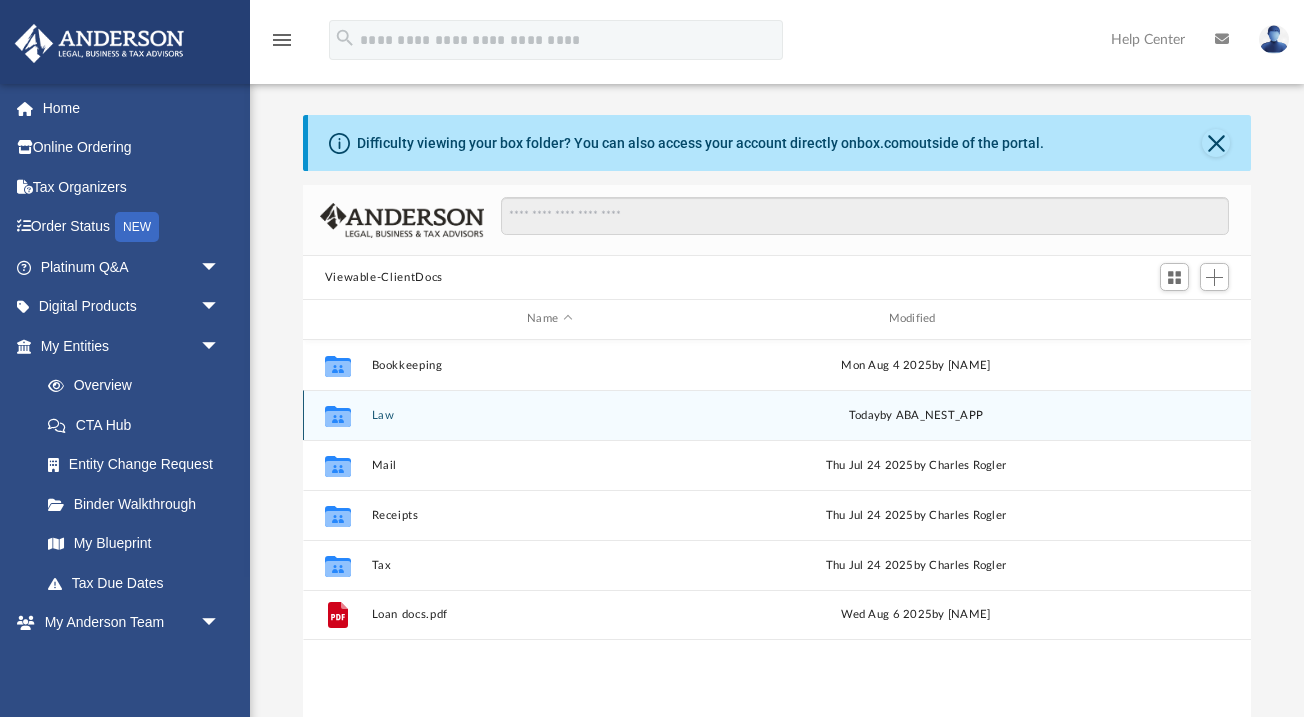 click on "Law" at bounding box center [549, 415] 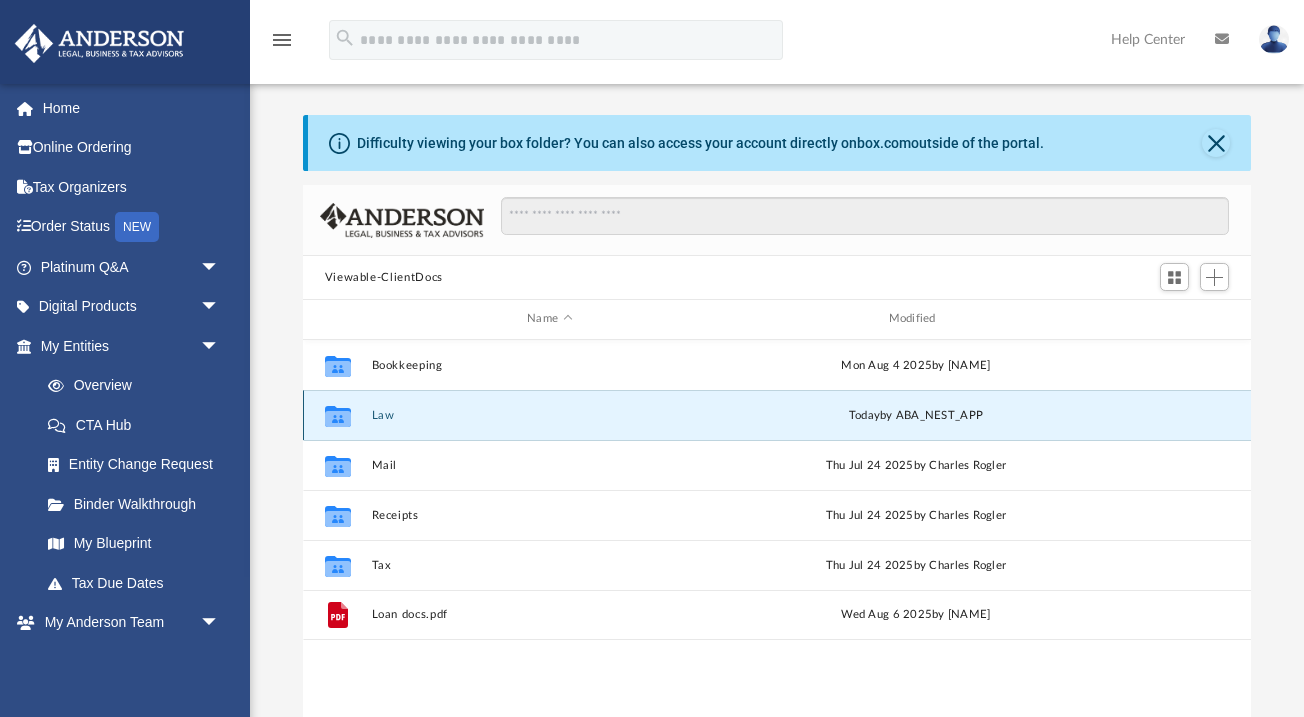 click on "Law" at bounding box center [549, 415] 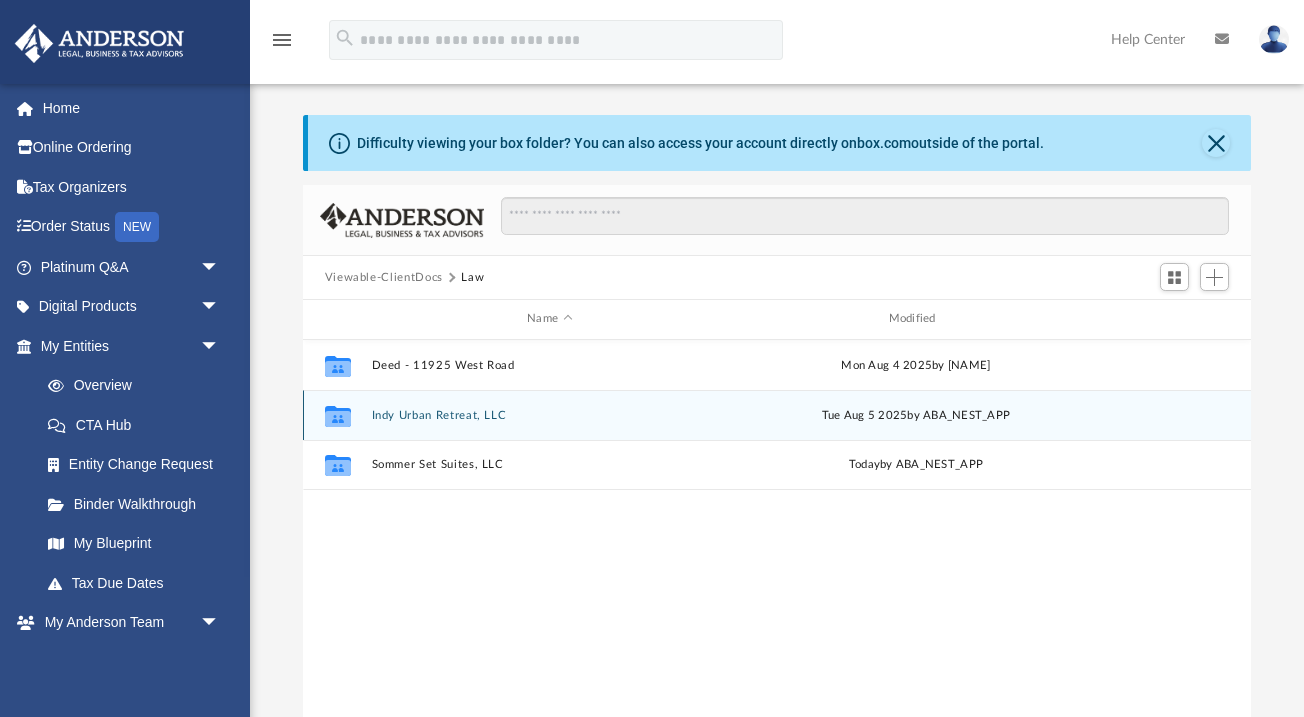 click on "Indy Urban Retreat, LLC" at bounding box center [549, 415] 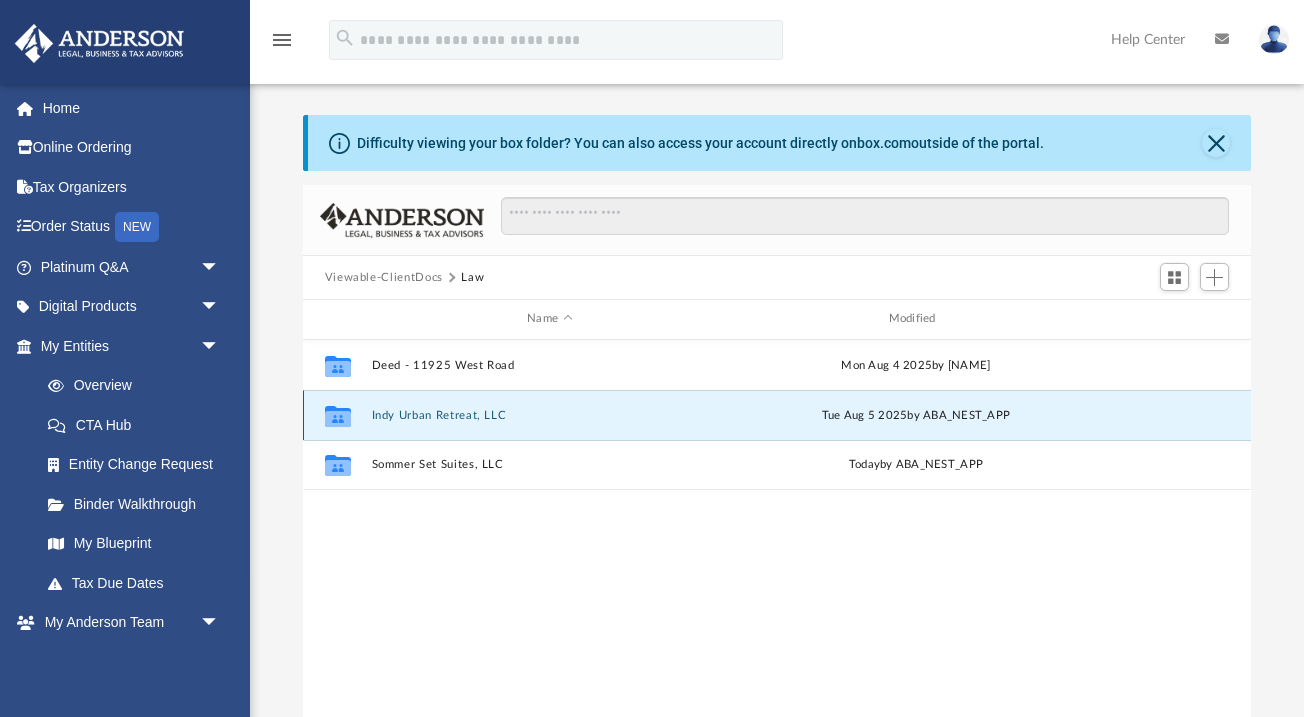 click on "Indy Urban Retreat, LLC" at bounding box center [549, 415] 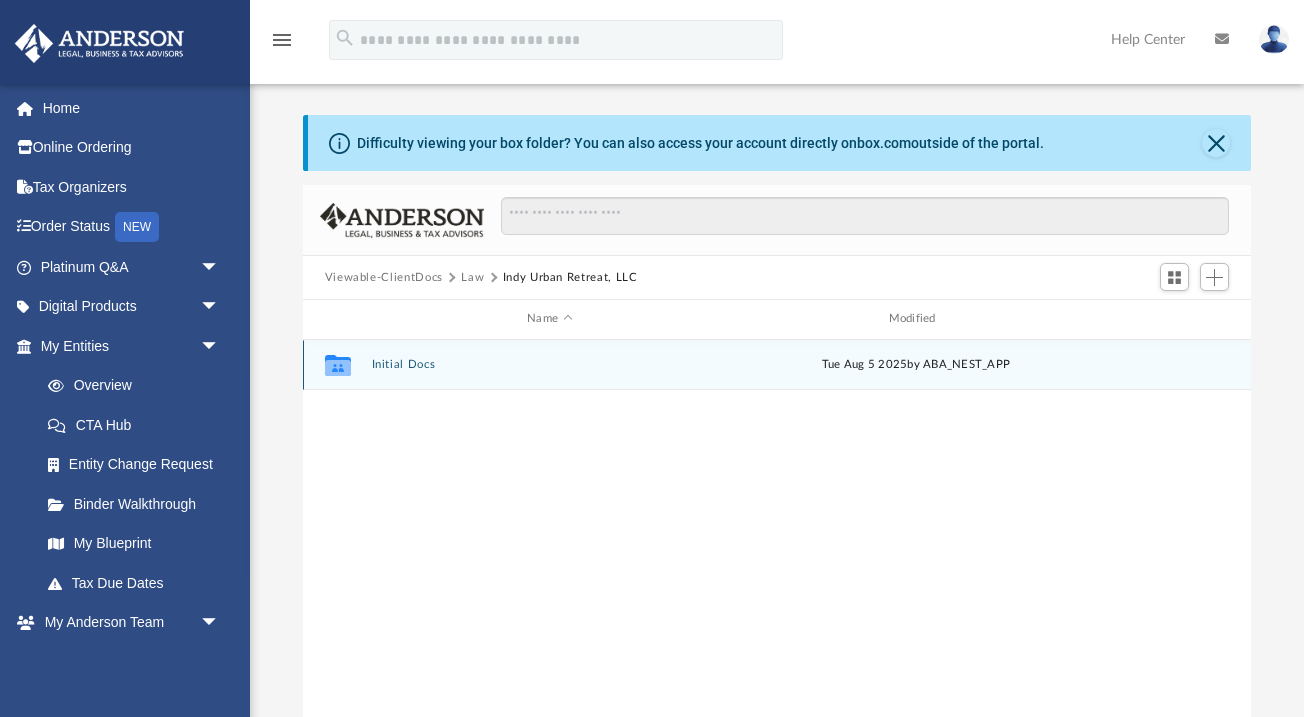 click on "Collaborated Folder Initial Docs Tue Aug 5 2025  by ABA_NEST_APP" at bounding box center (777, 365) 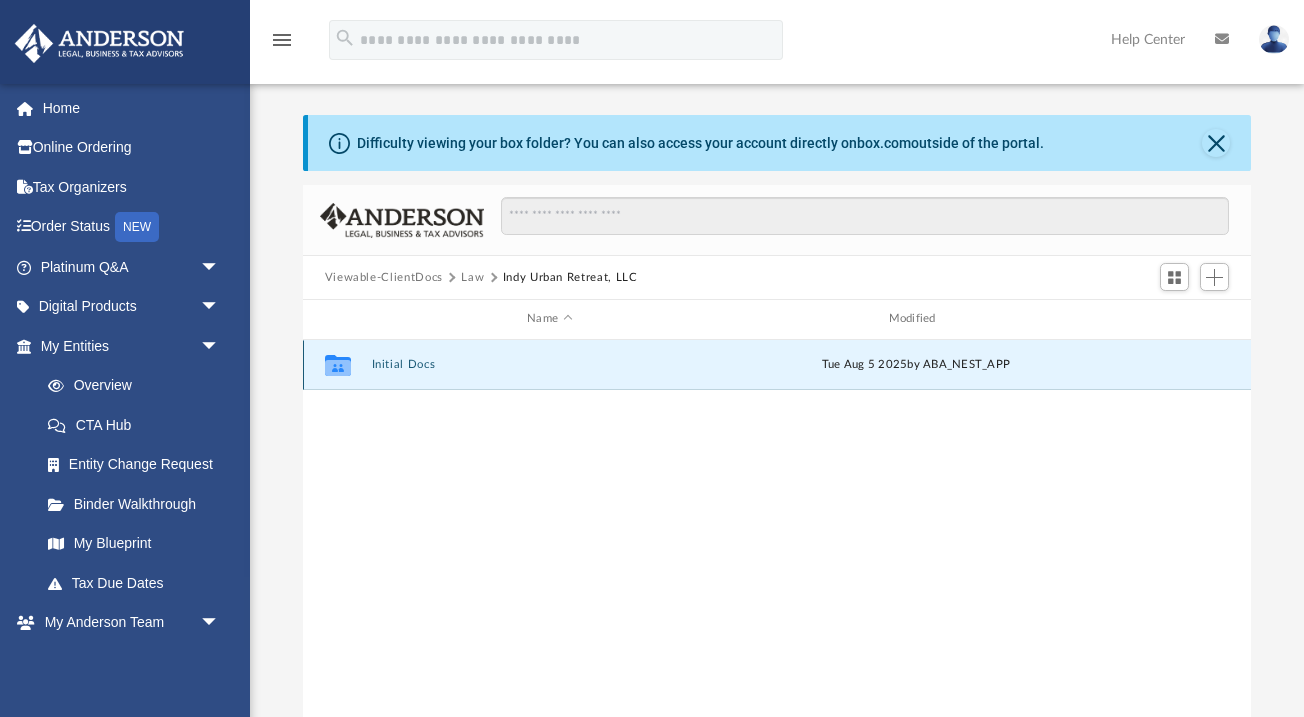 click on "Initial Docs" at bounding box center [549, 364] 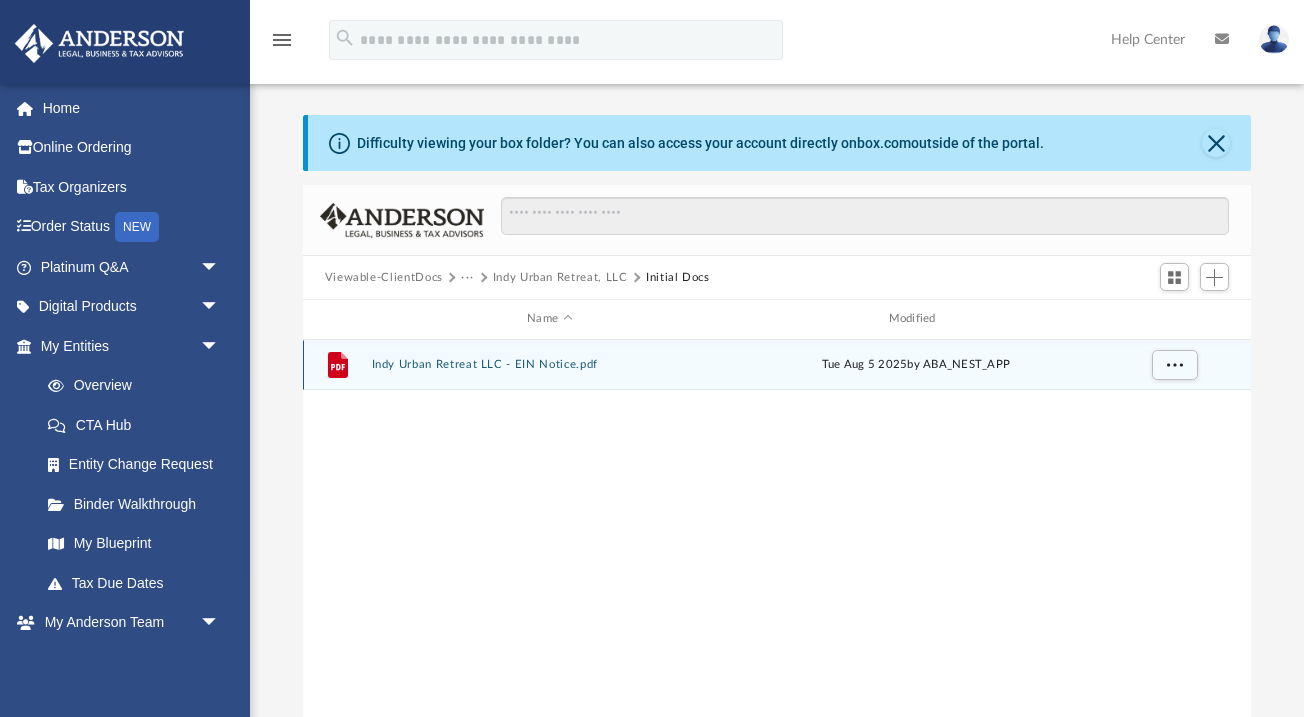 click on "Indy Urban Retreat LLC - EIN Notice.pdf" at bounding box center (549, 364) 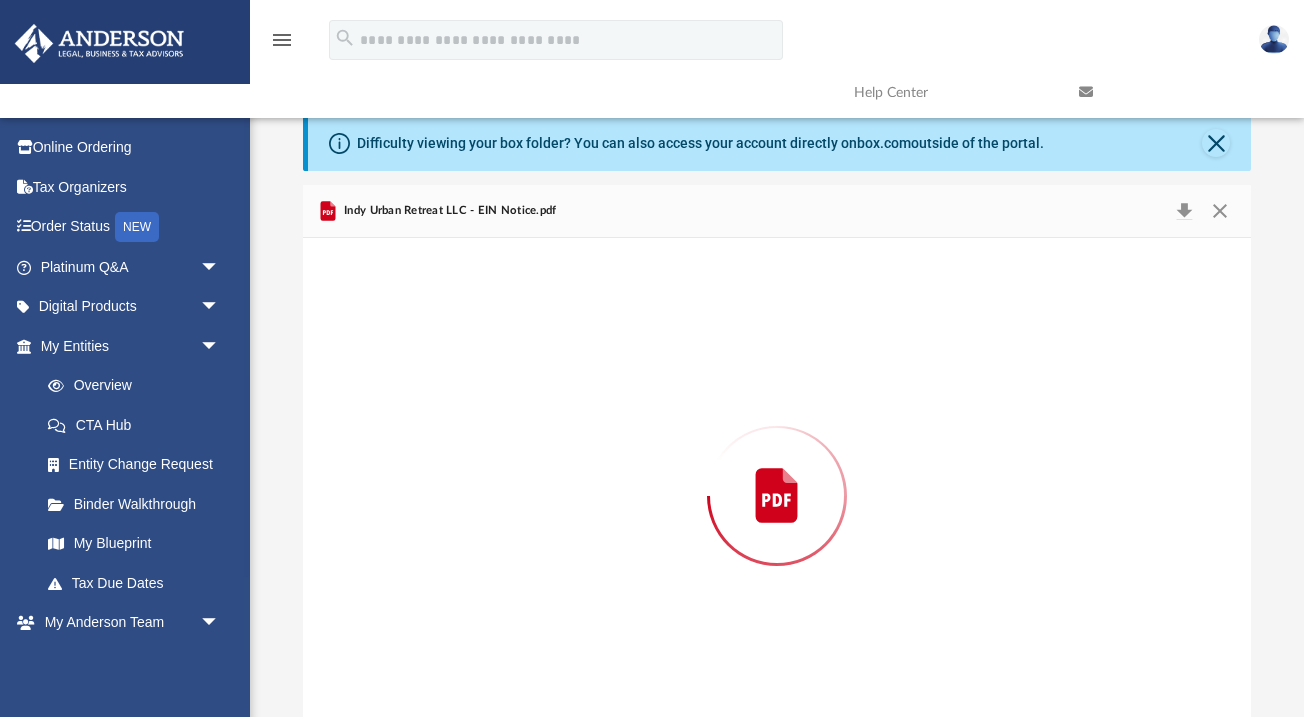 scroll, scrollTop: 37, scrollLeft: 0, axis: vertical 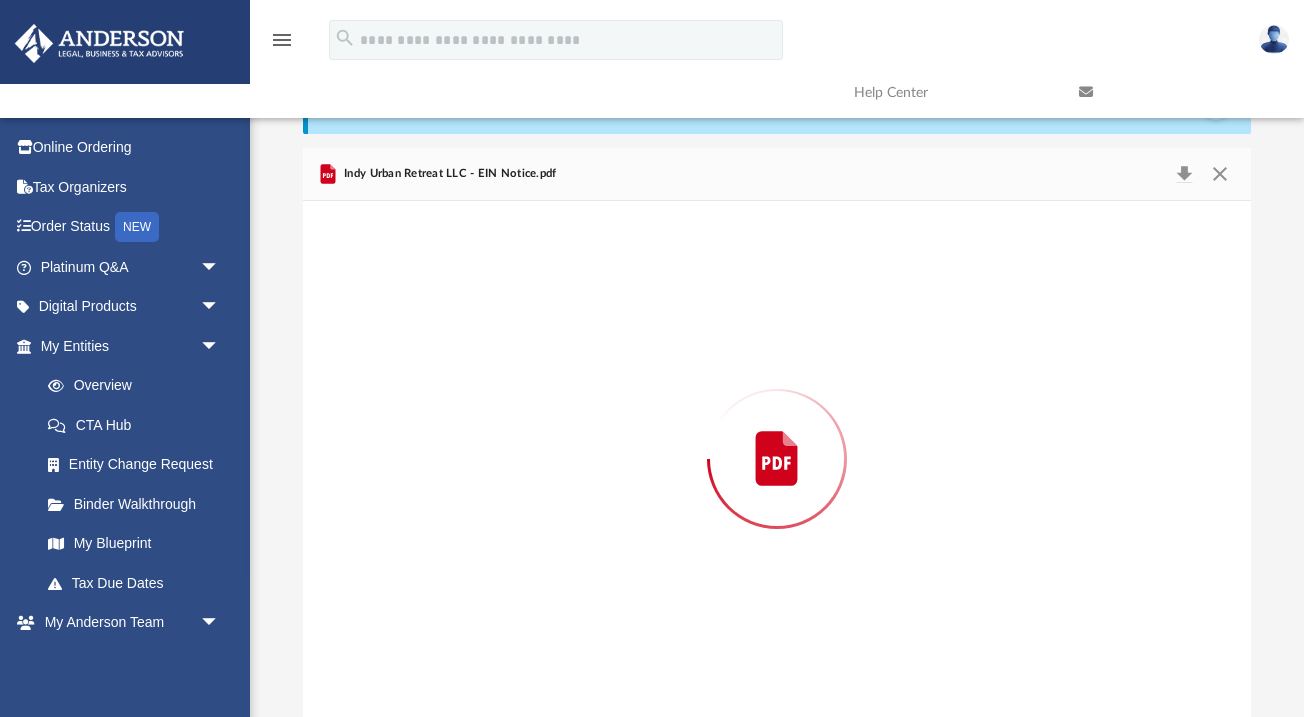 click at bounding box center (777, 459) 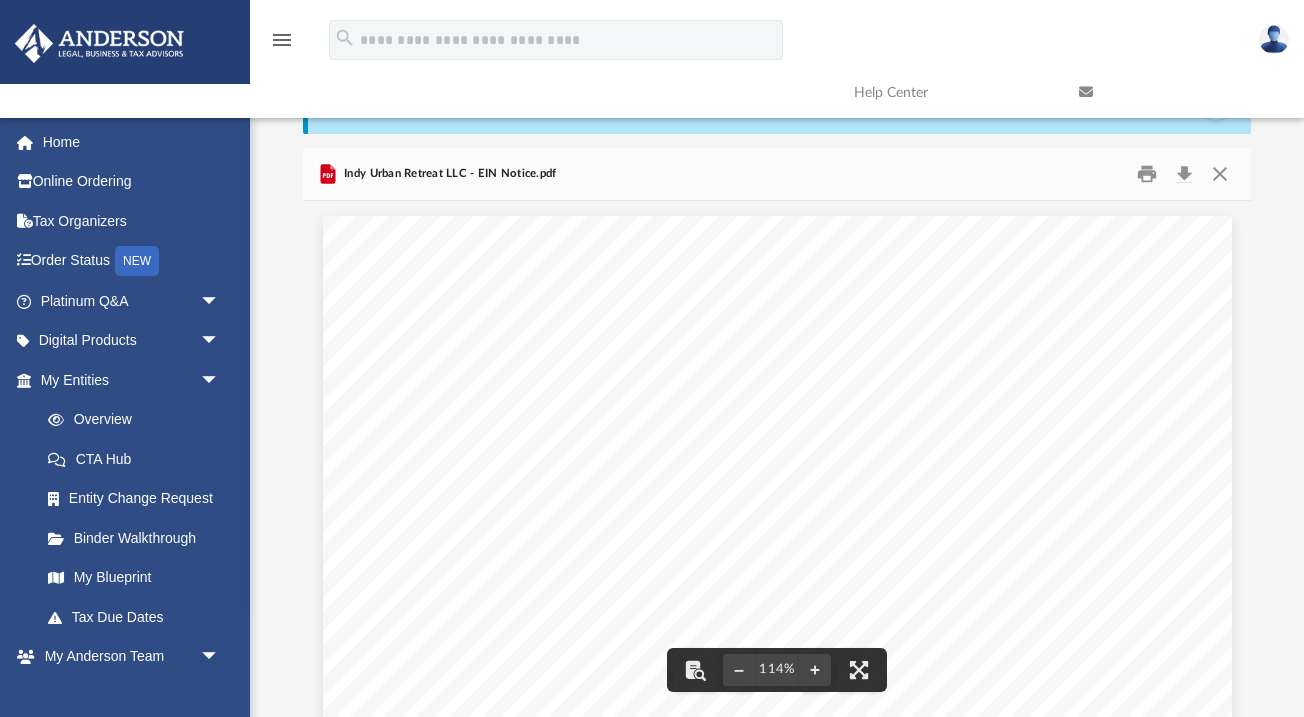 scroll, scrollTop: 0, scrollLeft: 0, axis: both 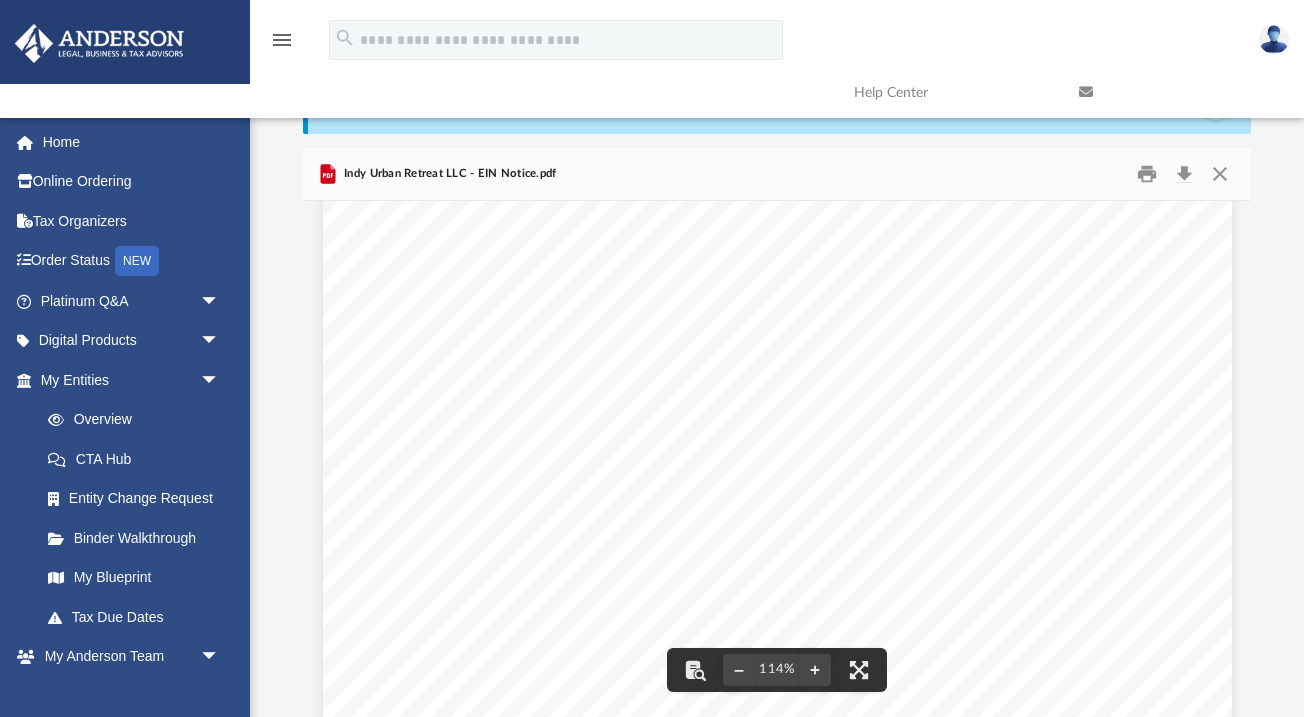 click on "Your Progress:   1. Identity   2. Authenticate   3. Addresses   4. Details   5. EIN Confirmation Click "Continue" to get additional information about using the new EIN. Congratulations! The EIN has been successfully assigned. EIN Assigned:   39-3593805 Legal Name:   INDY URBAN RETREAT LLC The confirmation letter will be mailed to the applicant. This letter will be the applicant's official IRS notice and will contain important information regarding the EIN. Allow up to 4 weeks for the letter to arrive by mail. We strongly recommend you print this page for your records. Continue >> Help   |   Apply for New EIN   |   Exit EIN Assistant Help Topics Can the EIN be used before the confirmation letter is received? IRS Privacy Policy   |   Accessibility" at bounding box center [777, 610] 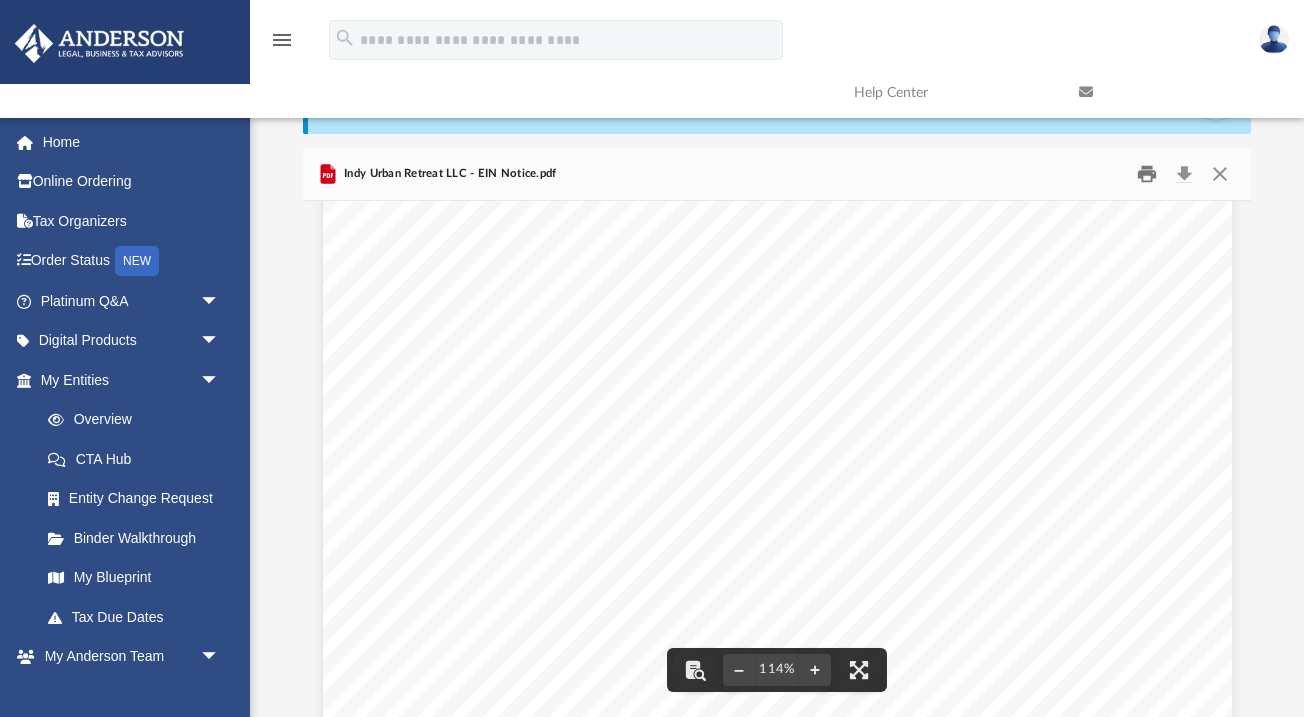 click at bounding box center (1147, 174) 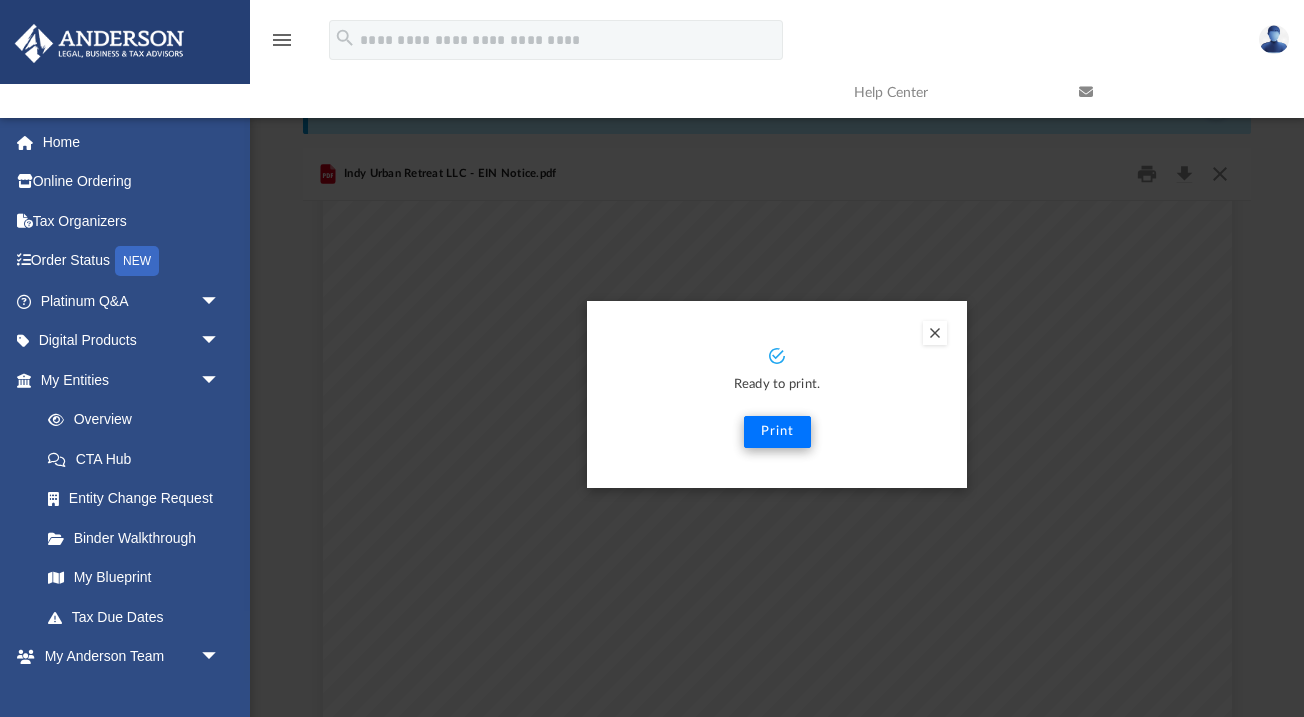 click on "Print" at bounding box center (777, 432) 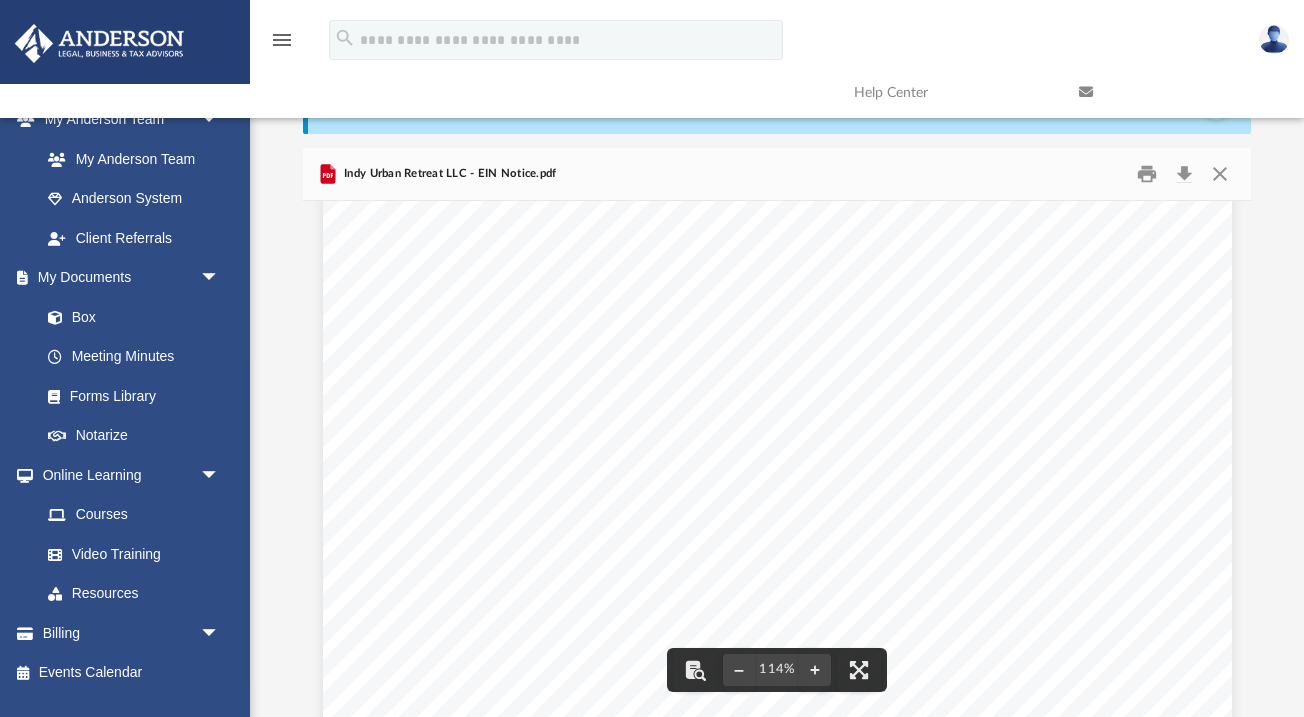 scroll, scrollTop: 536, scrollLeft: 0, axis: vertical 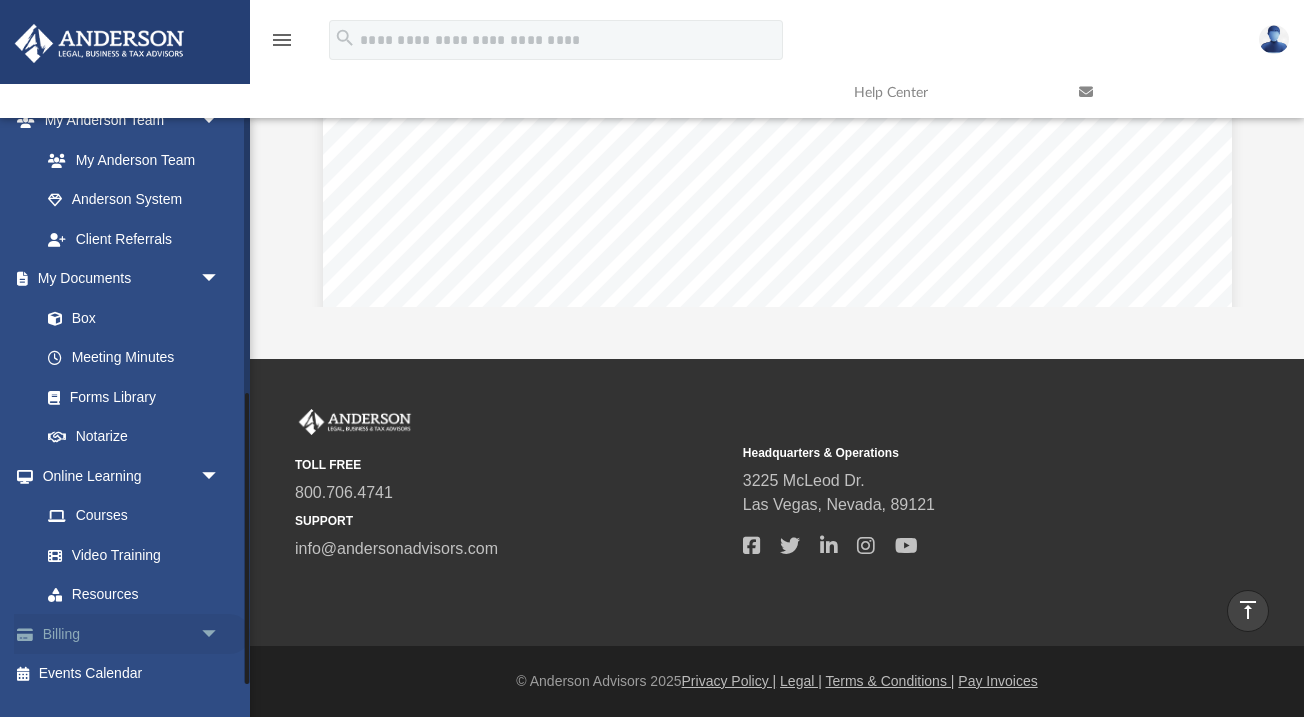 click on "Billing arrow_drop_down" at bounding box center [132, 634] 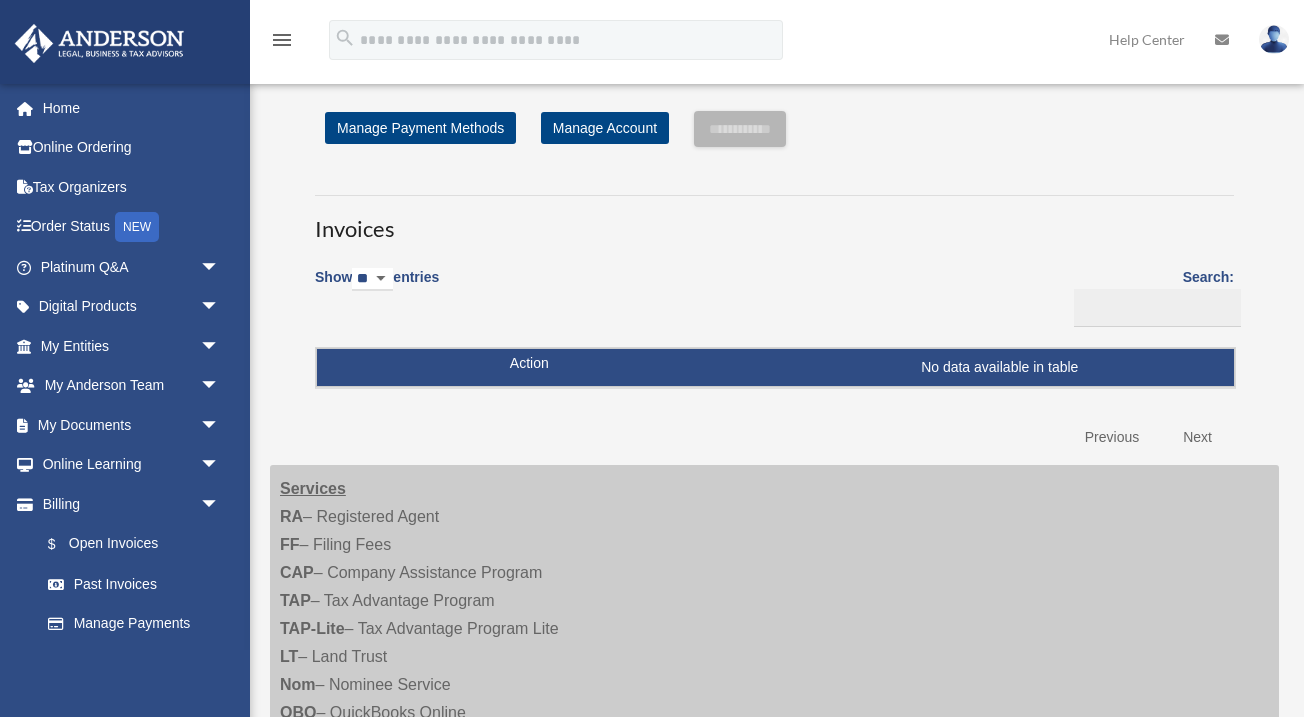 scroll, scrollTop: 216, scrollLeft: 0, axis: vertical 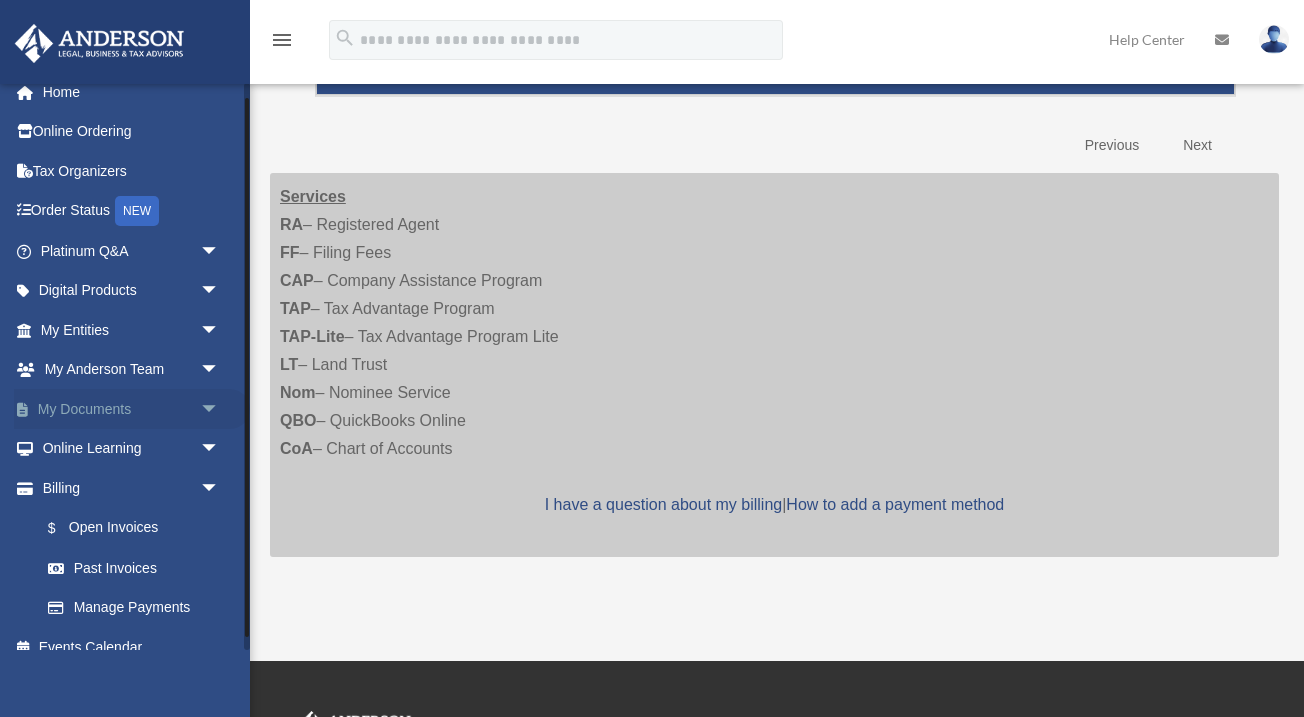 click on "My Documents arrow_drop_down" at bounding box center (132, 409) 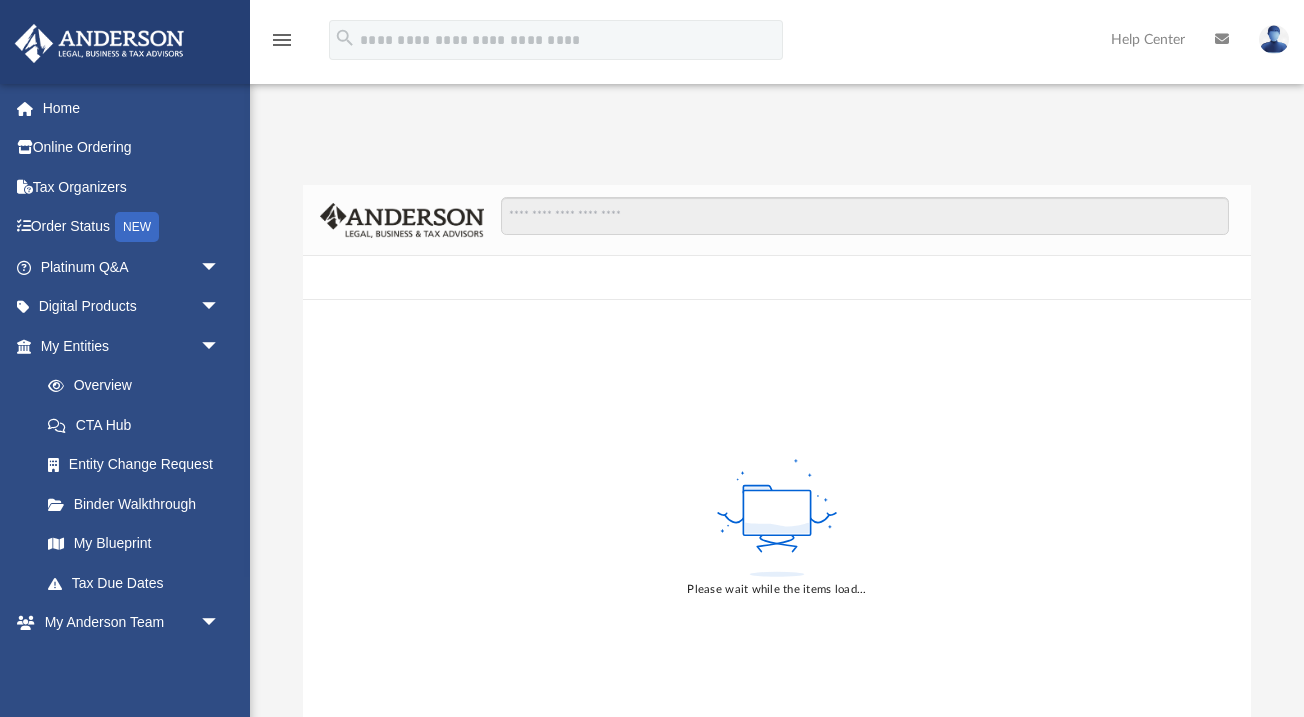 scroll, scrollTop: 0, scrollLeft: 0, axis: both 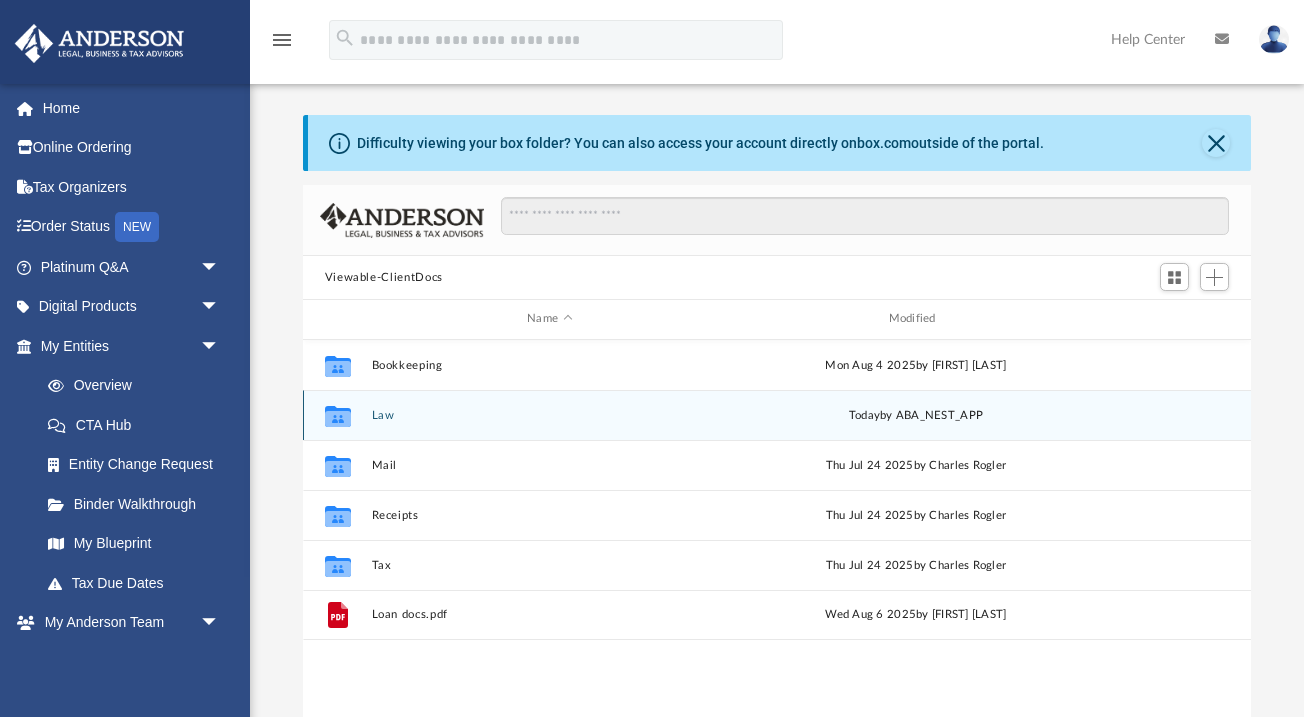 click 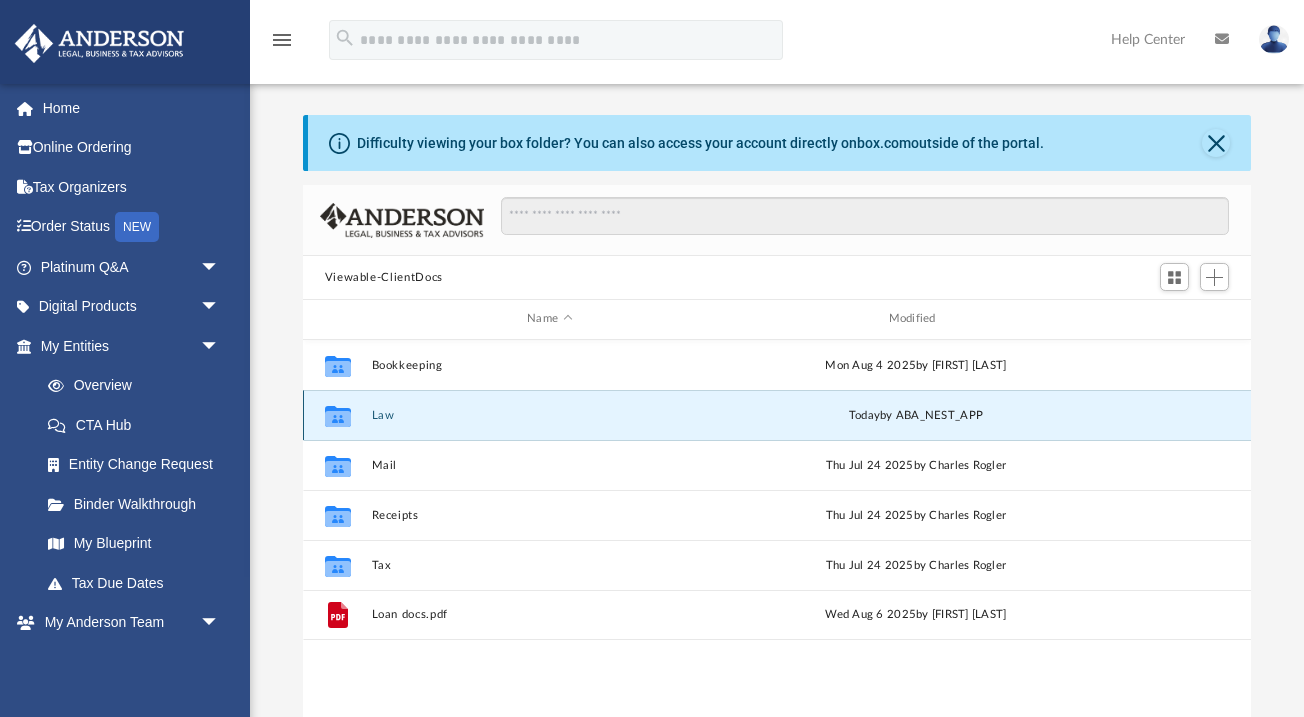 click 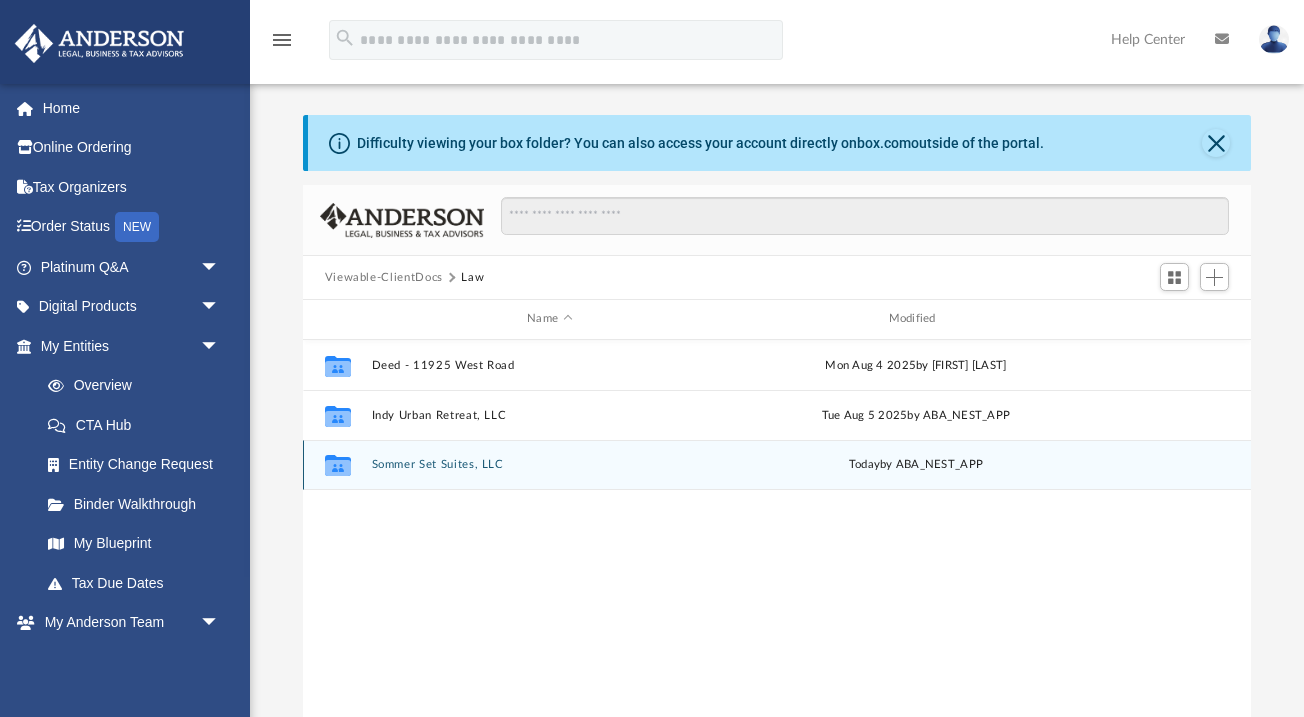 click on "Sommer Set Suites, LLC" at bounding box center (549, 464) 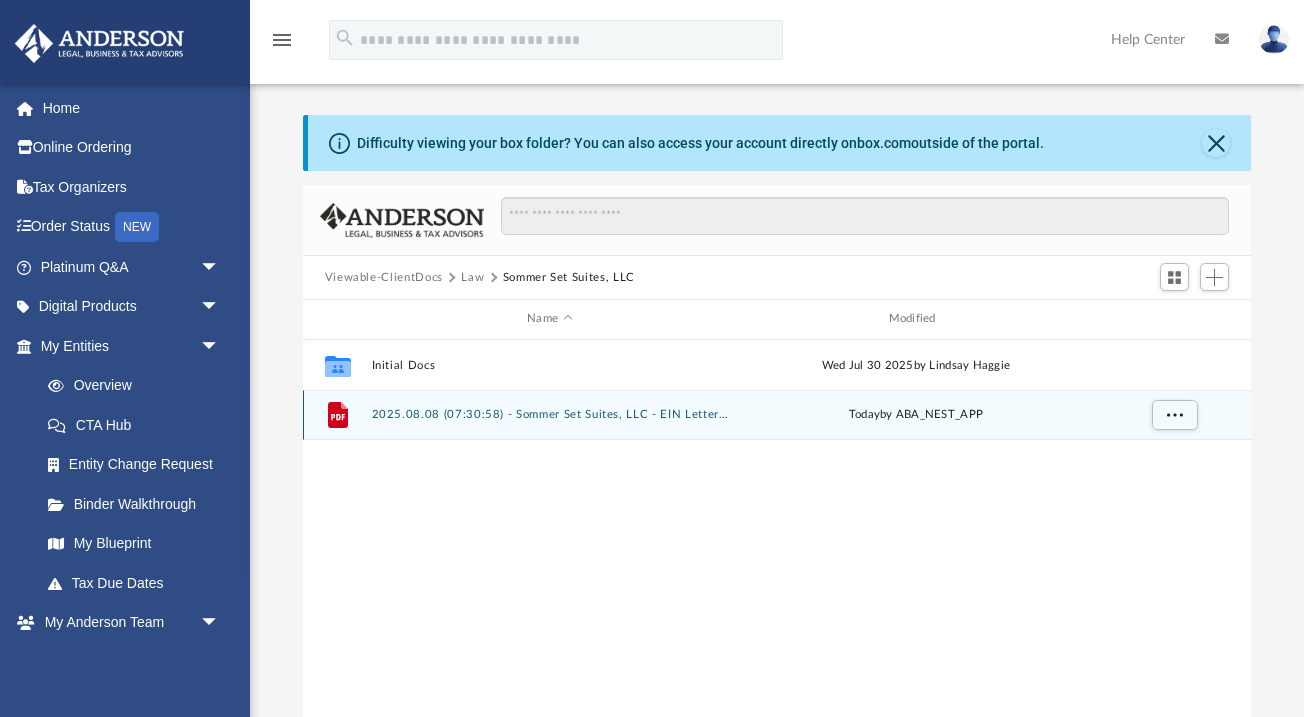 click on "2025.08.08 (07:30:58) - Sommer Set Suites, LLC - EIN Letter from IRS.pdf" at bounding box center (549, 414) 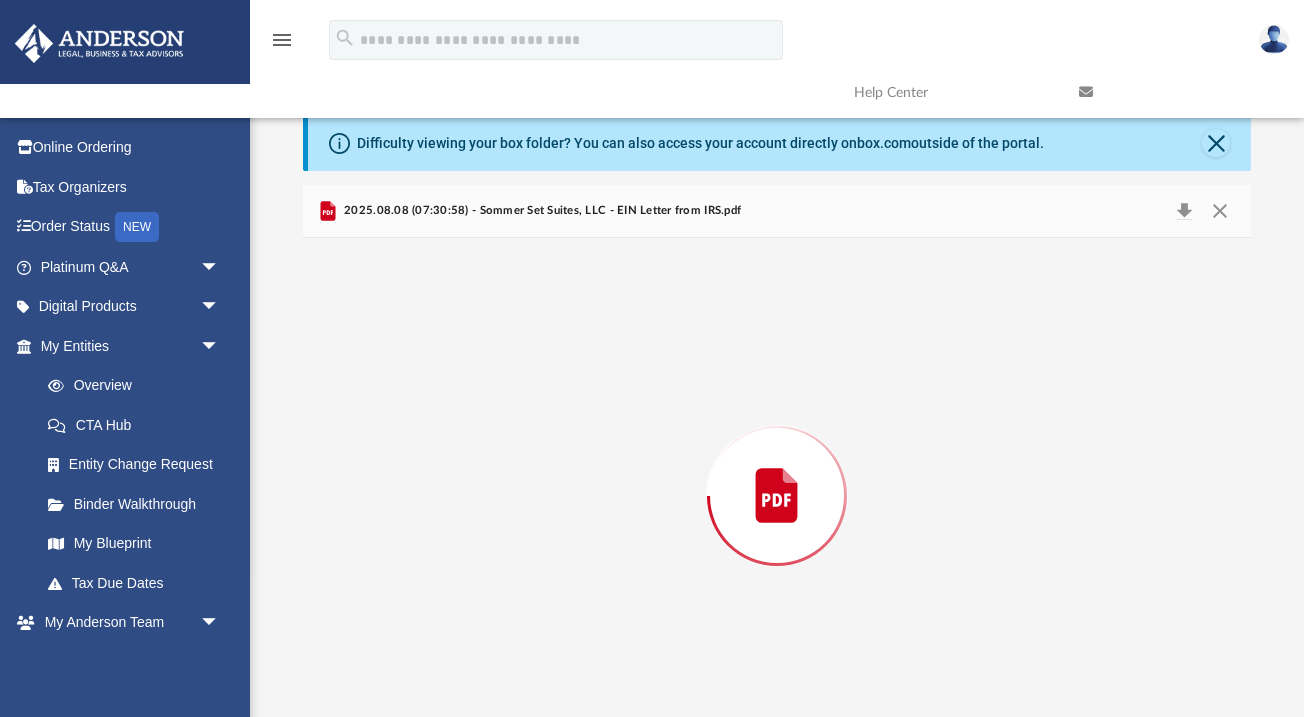 scroll, scrollTop: 37, scrollLeft: 0, axis: vertical 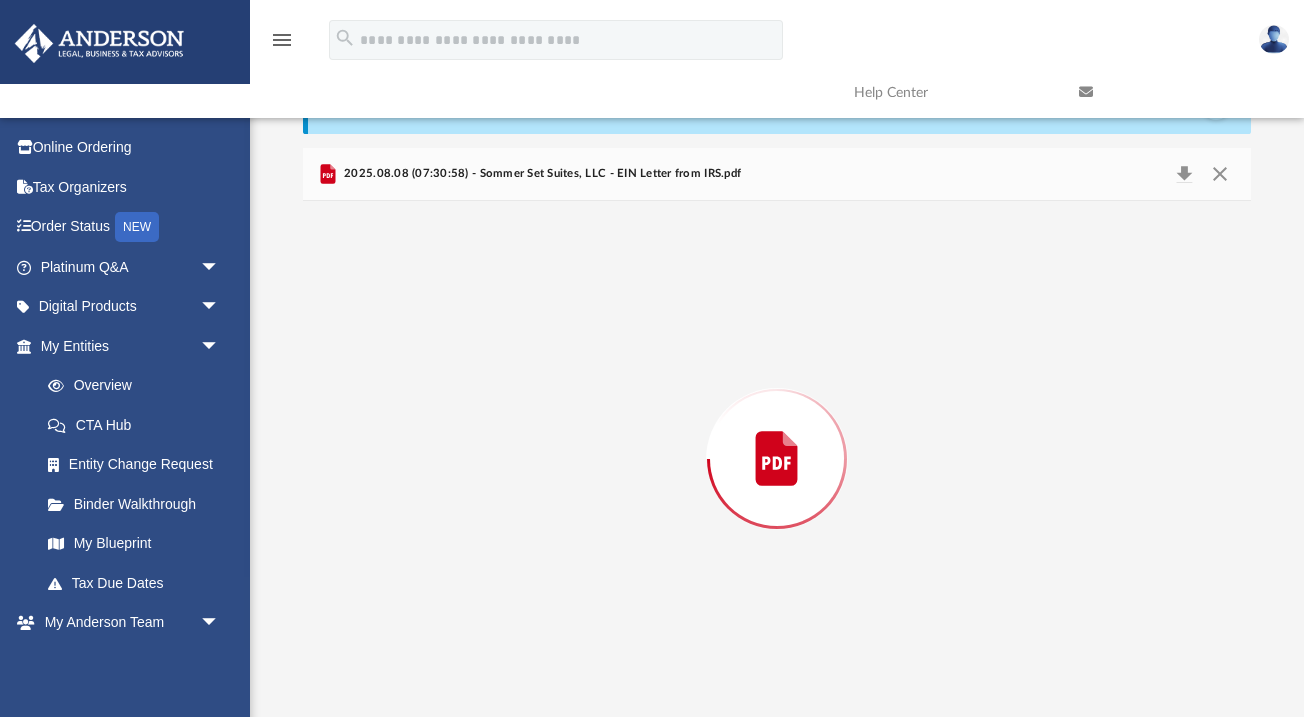 click at bounding box center [777, 459] 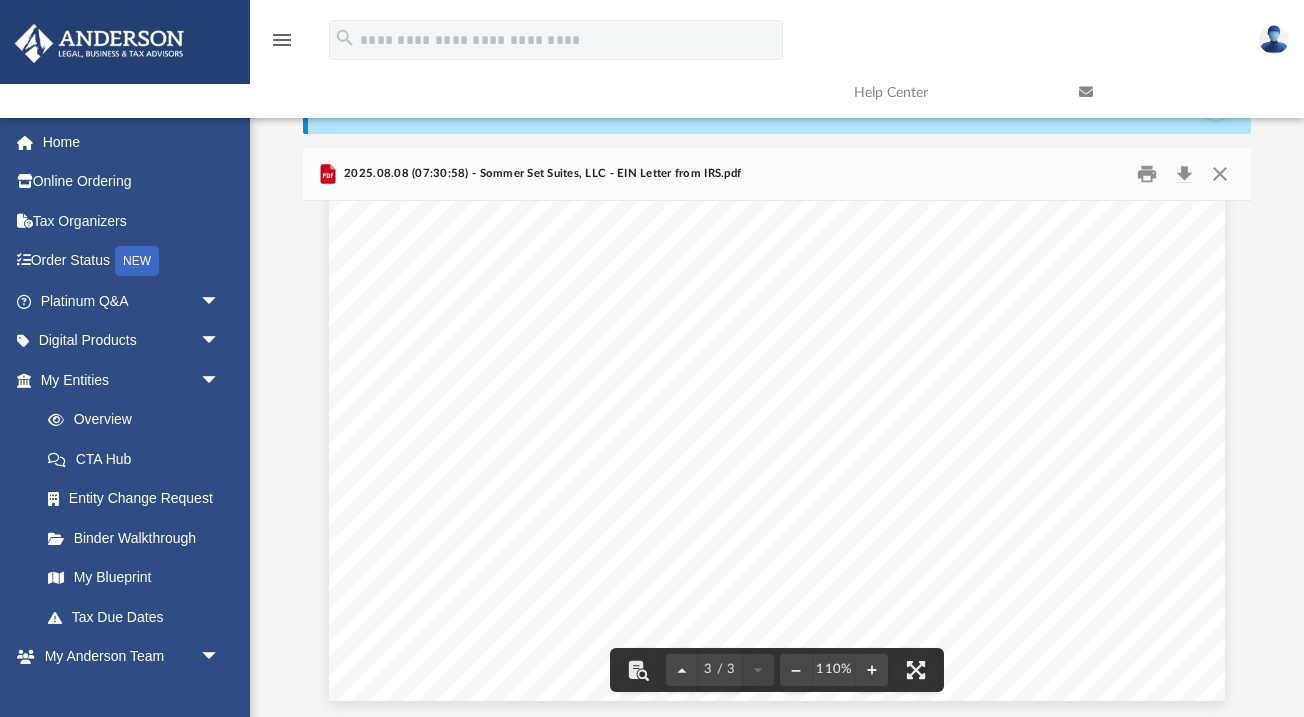 scroll, scrollTop: 3070, scrollLeft: 0, axis: vertical 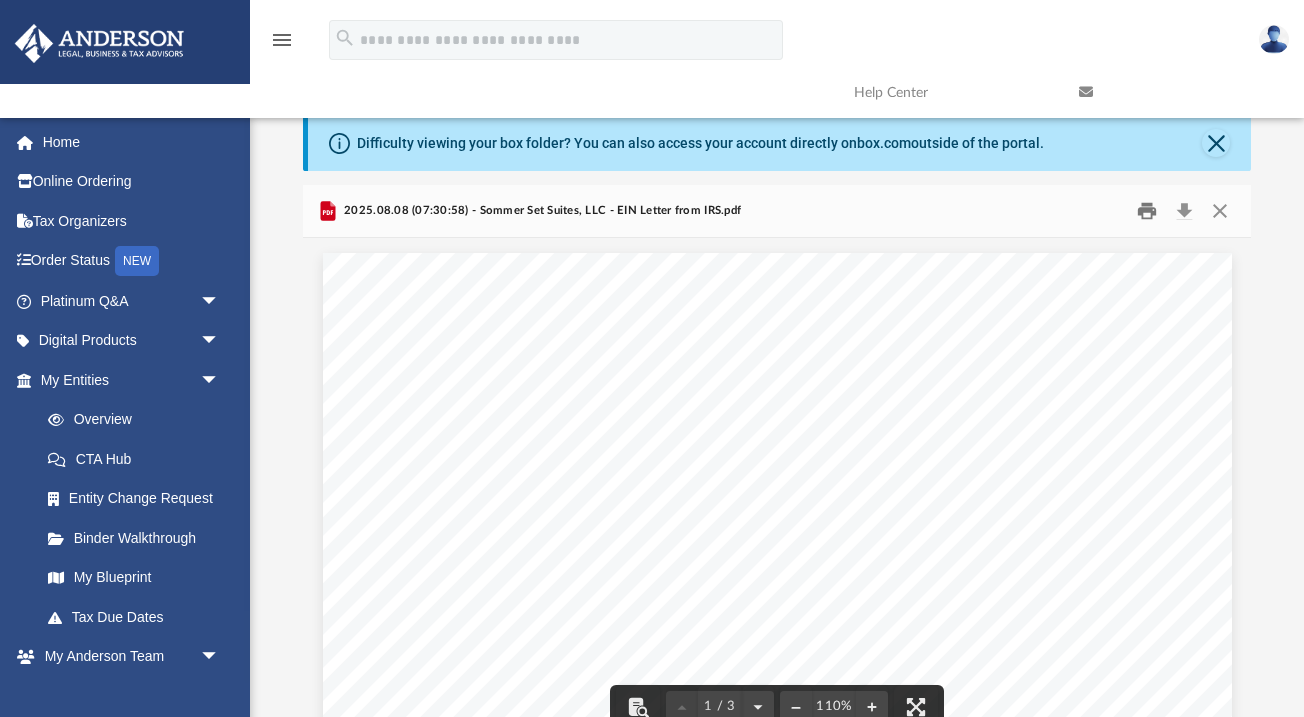 click at bounding box center (1147, 211) 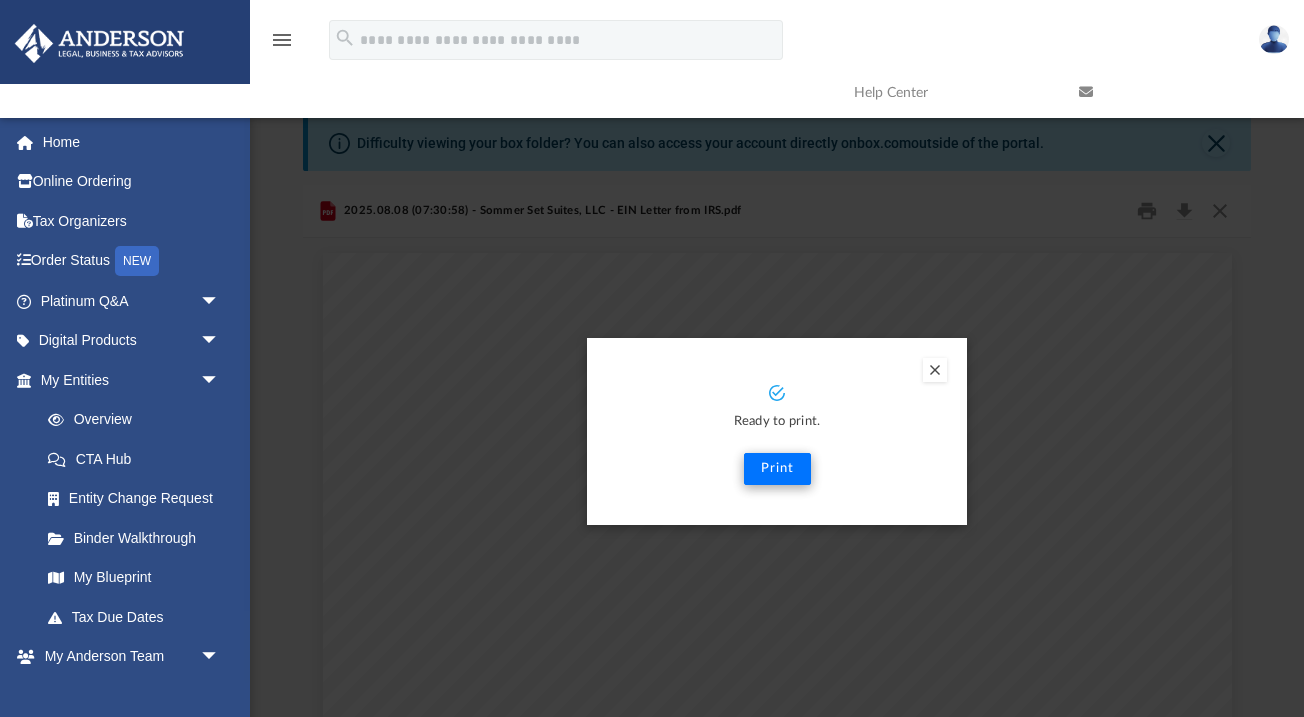 click on "Print" at bounding box center (777, 469) 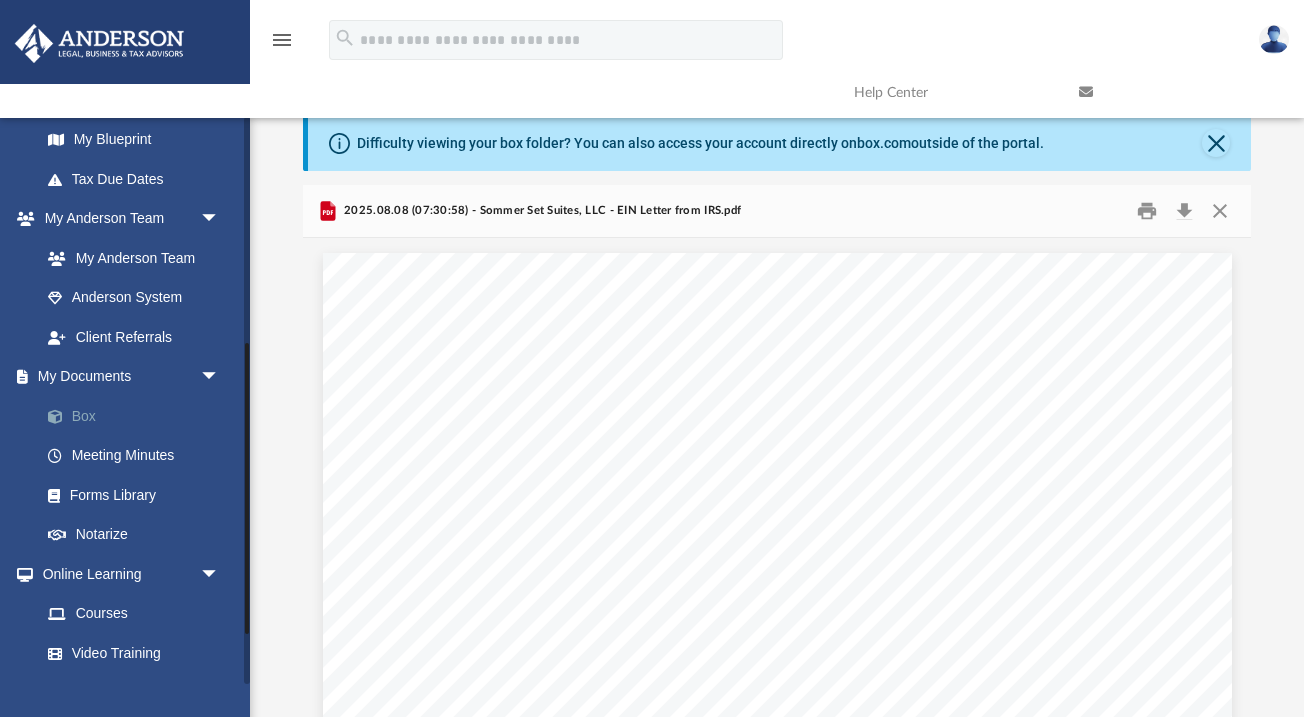 scroll, scrollTop: 440, scrollLeft: 0, axis: vertical 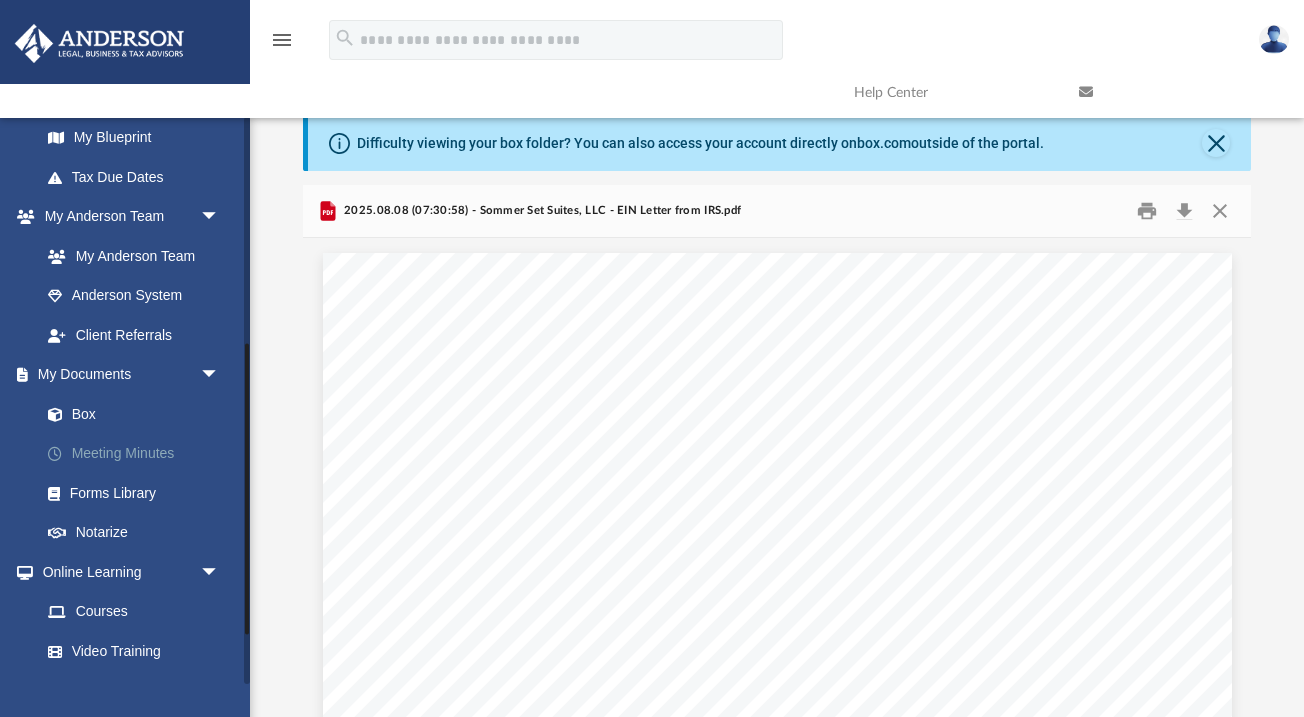 click on "Meeting Minutes" at bounding box center (139, 454) 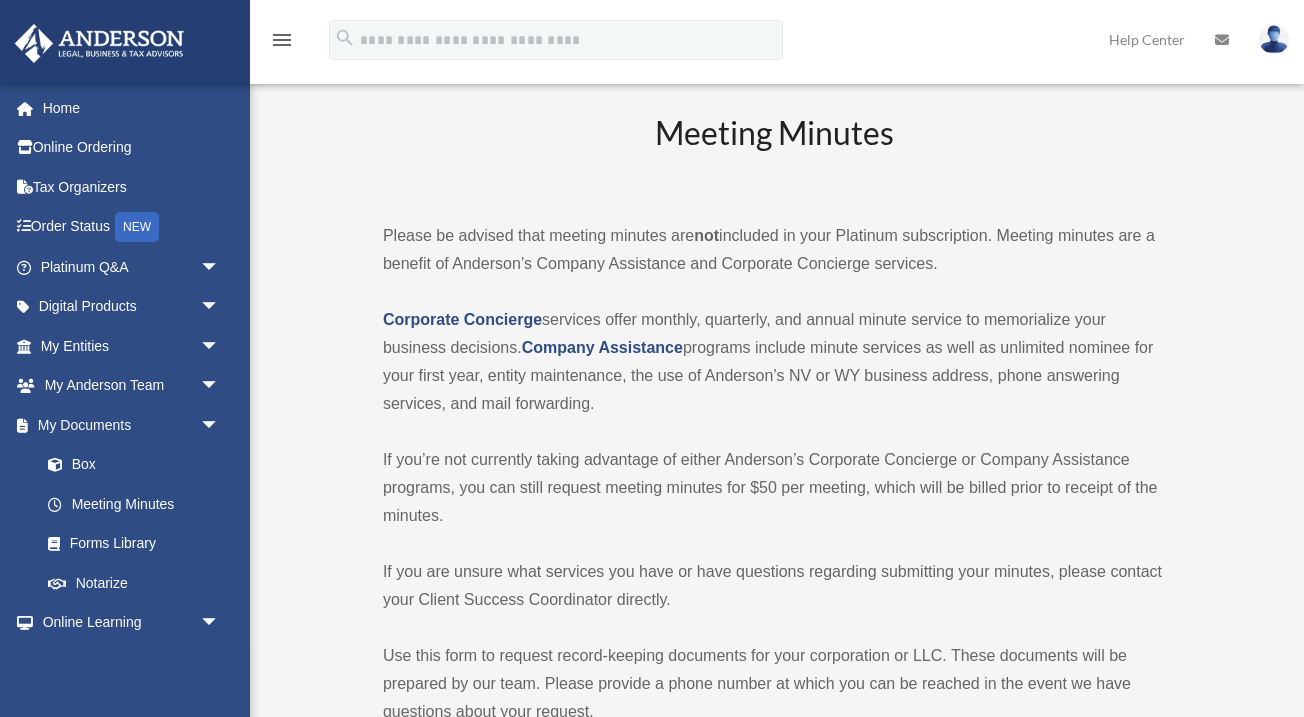scroll, scrollTop: 0, scrollLeft: 0, axis: both 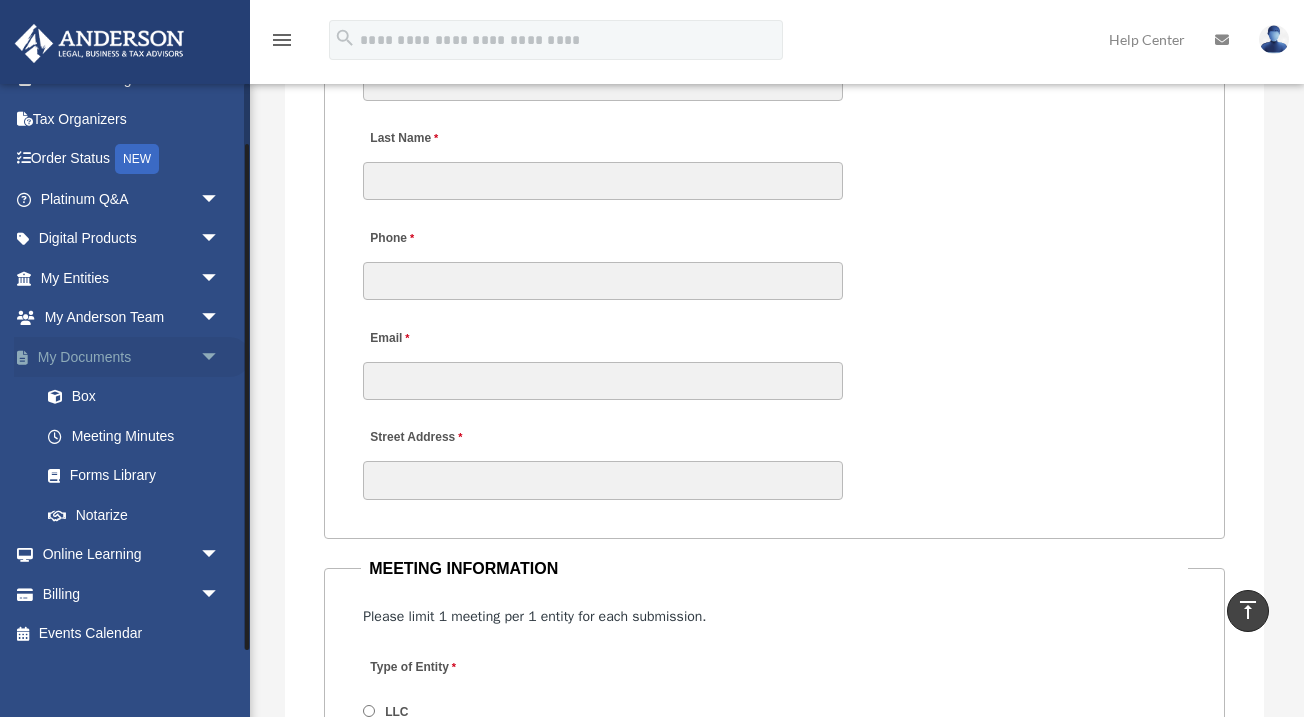 click on "My Documents arrow_drop_down" at bounding box center [132, 357] 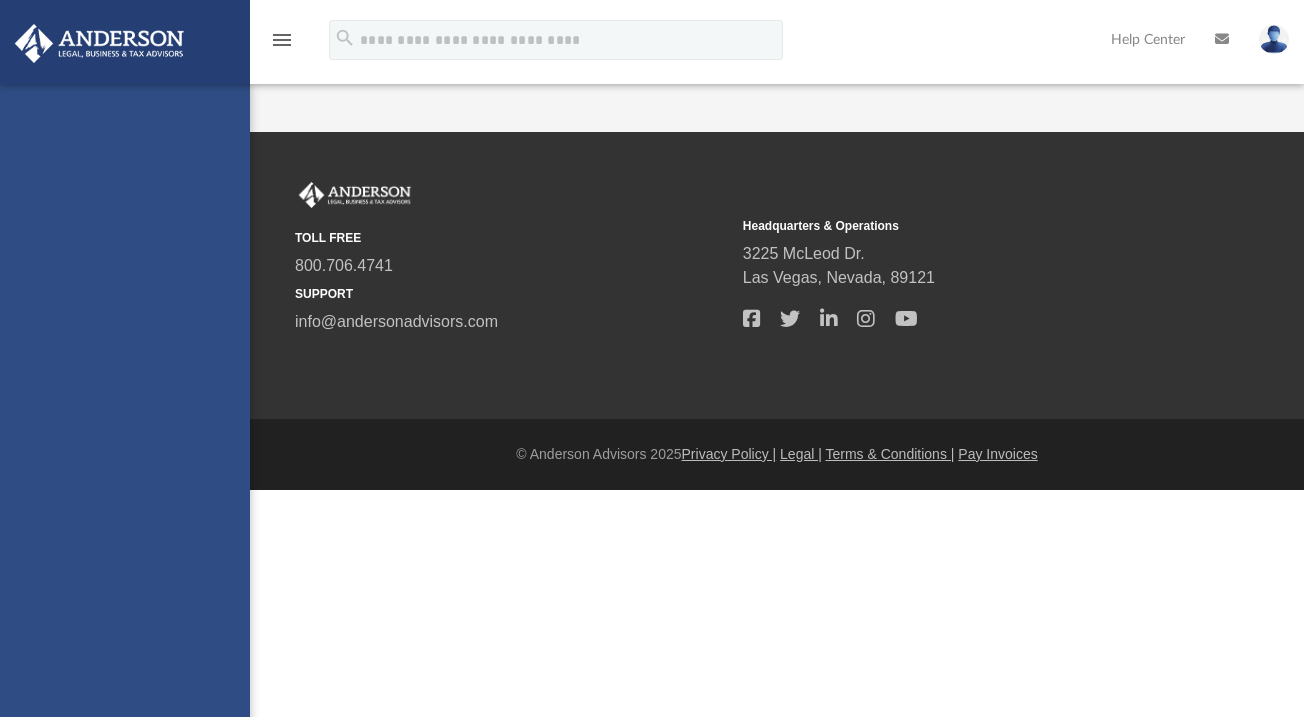 scroll, scrollTop: 0, scrollLeft: 0, axis: both 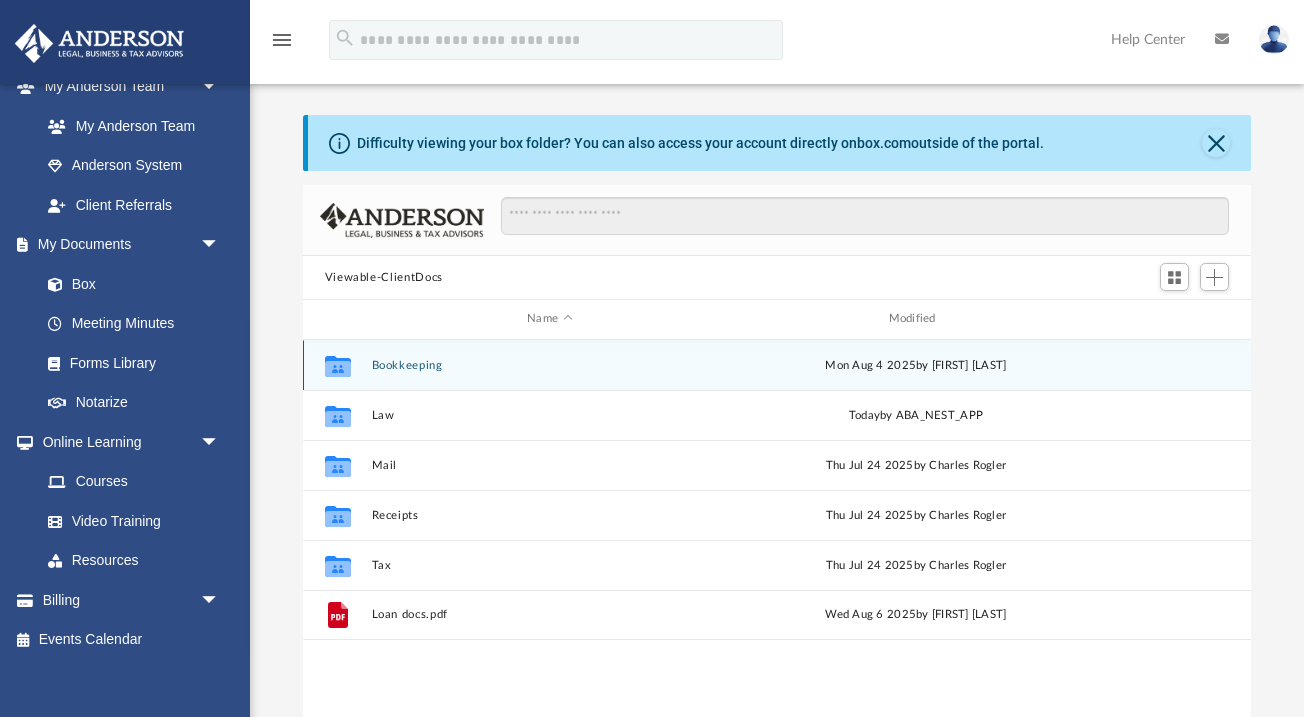 click 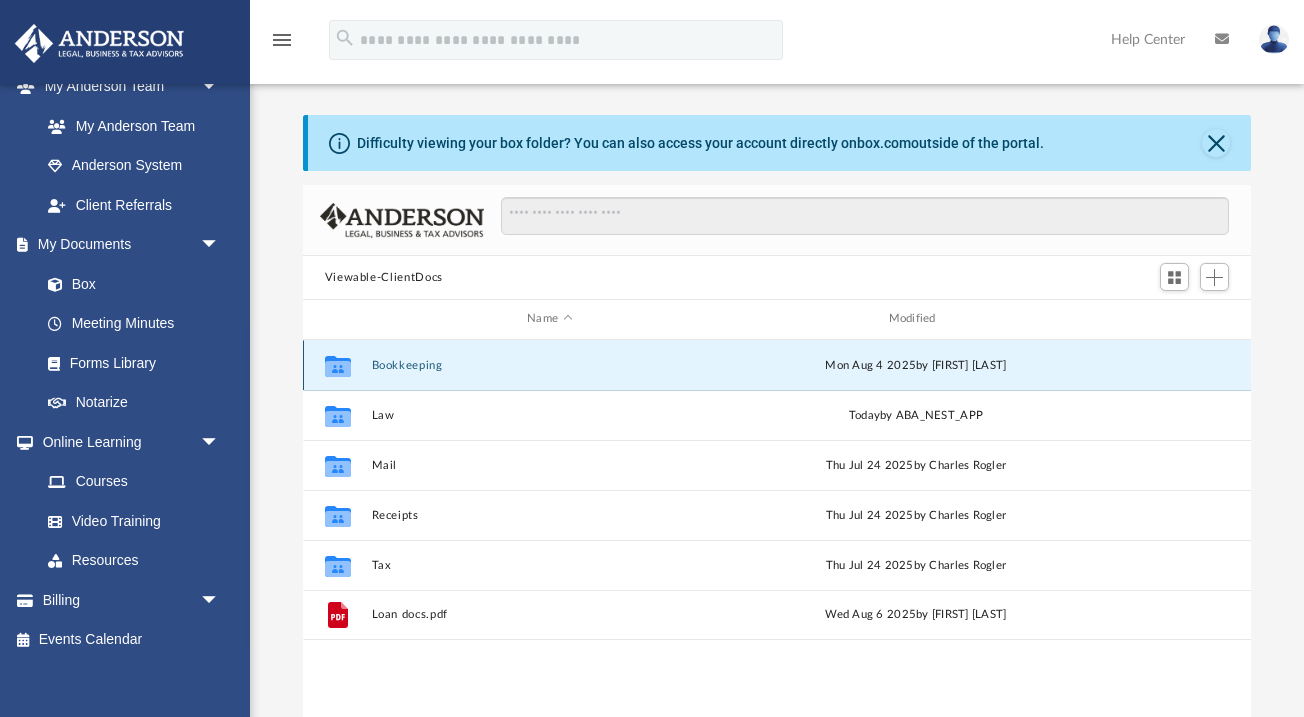 click 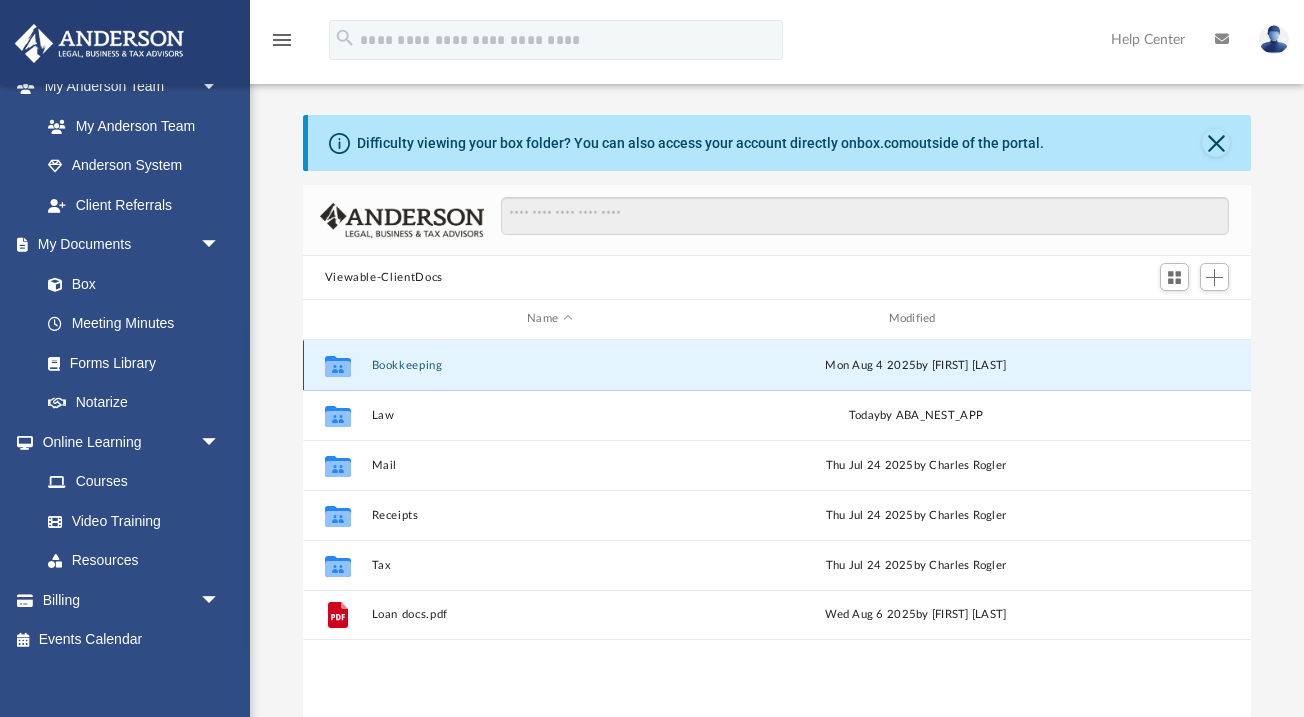 click on "Bookkeeping" at bounding box center (549, 365) 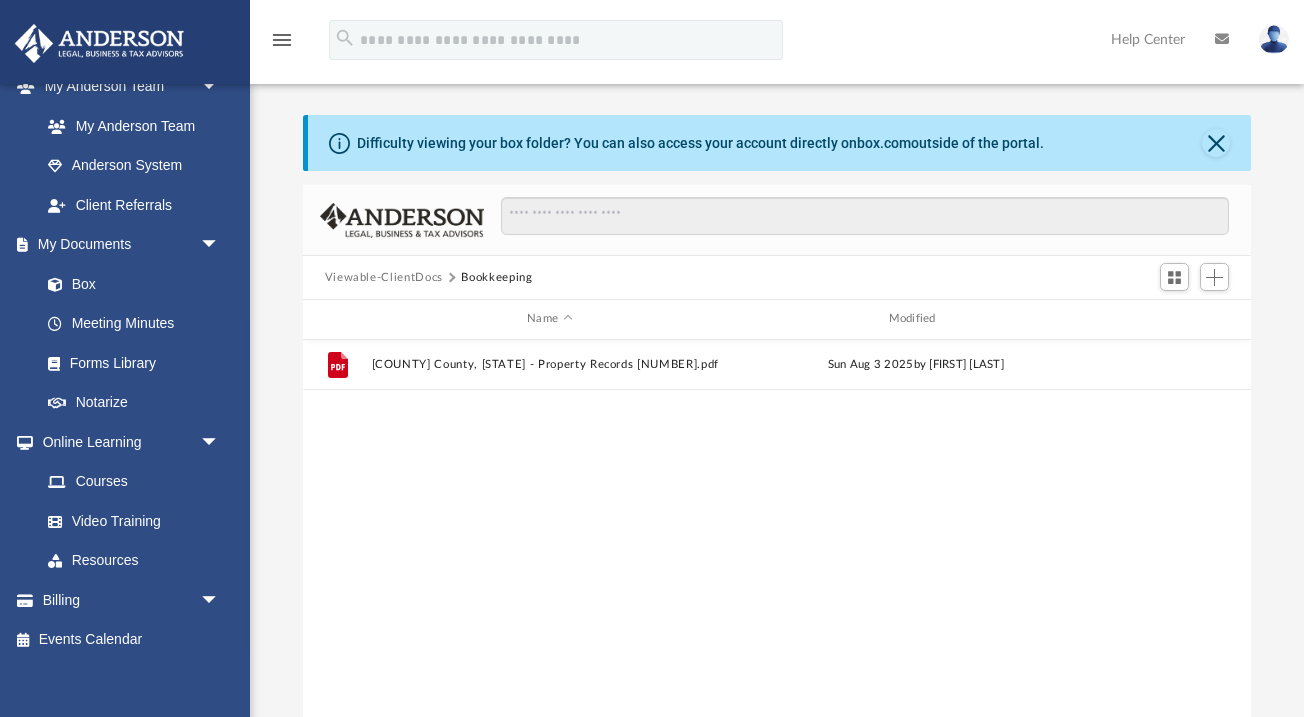 click on "Viewable-ClientDocs" at bounding box center [384, 278] 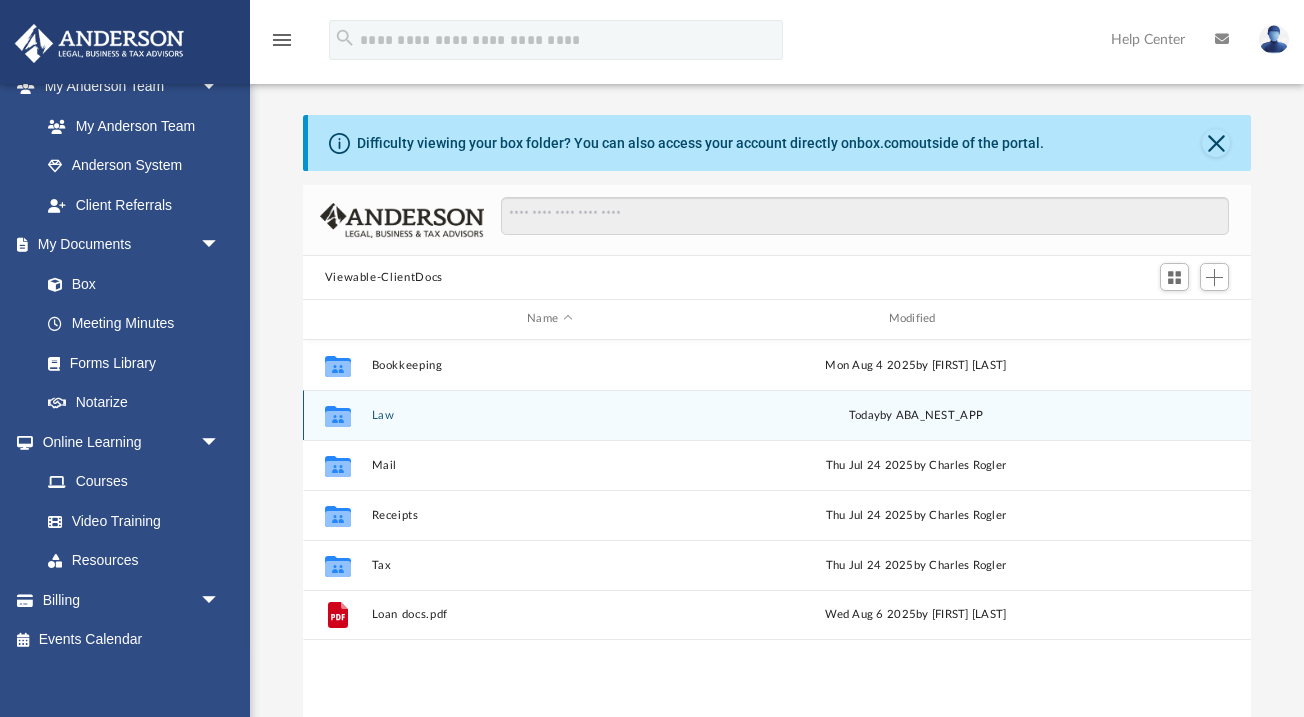 click on "Law" at bounding box center [549, 415] 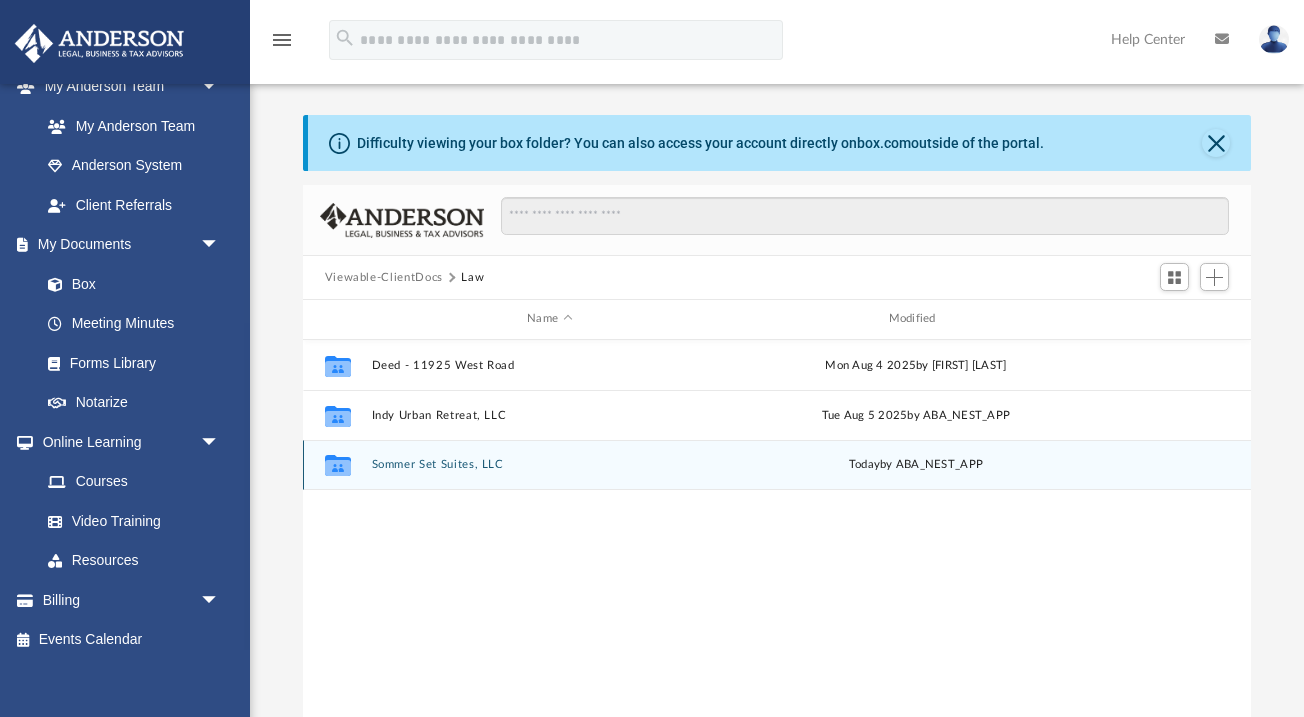 click on "Sommer Set Suites, LLC" at bounding box center (549, 464) 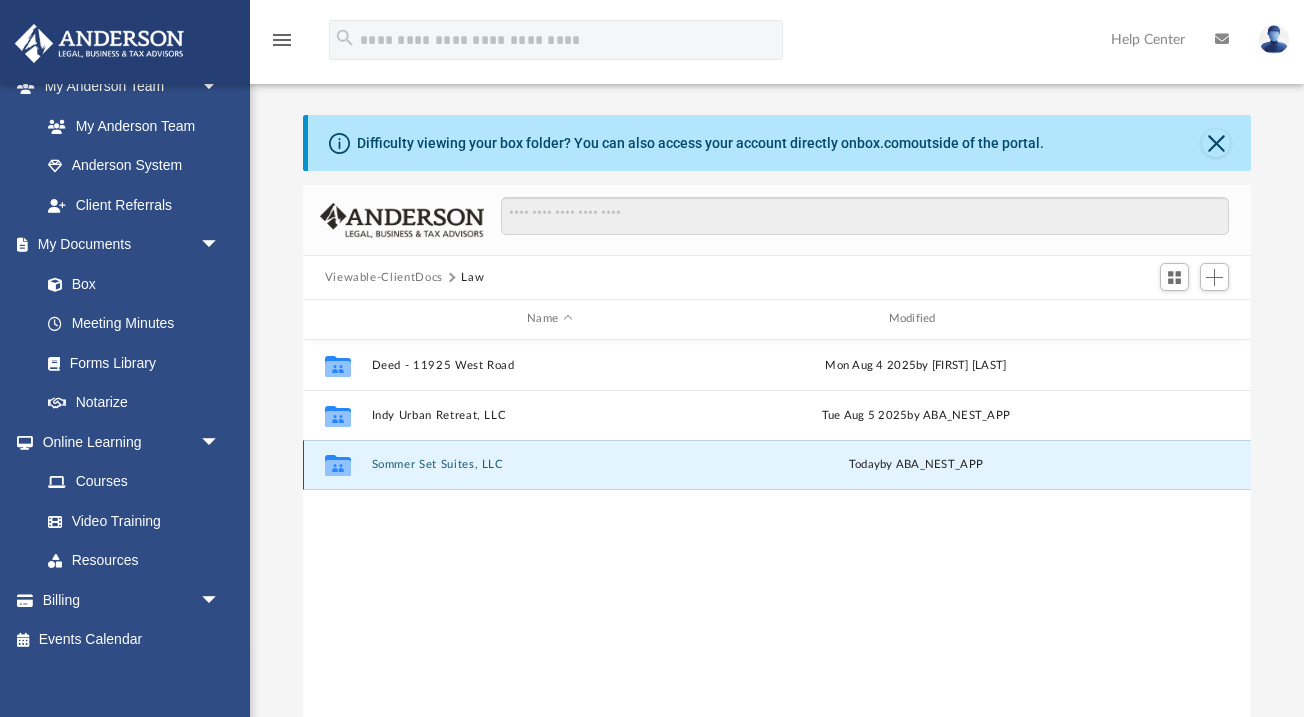 click on "Sommer Set Suites, LLC" at bounding box center [549, 464] 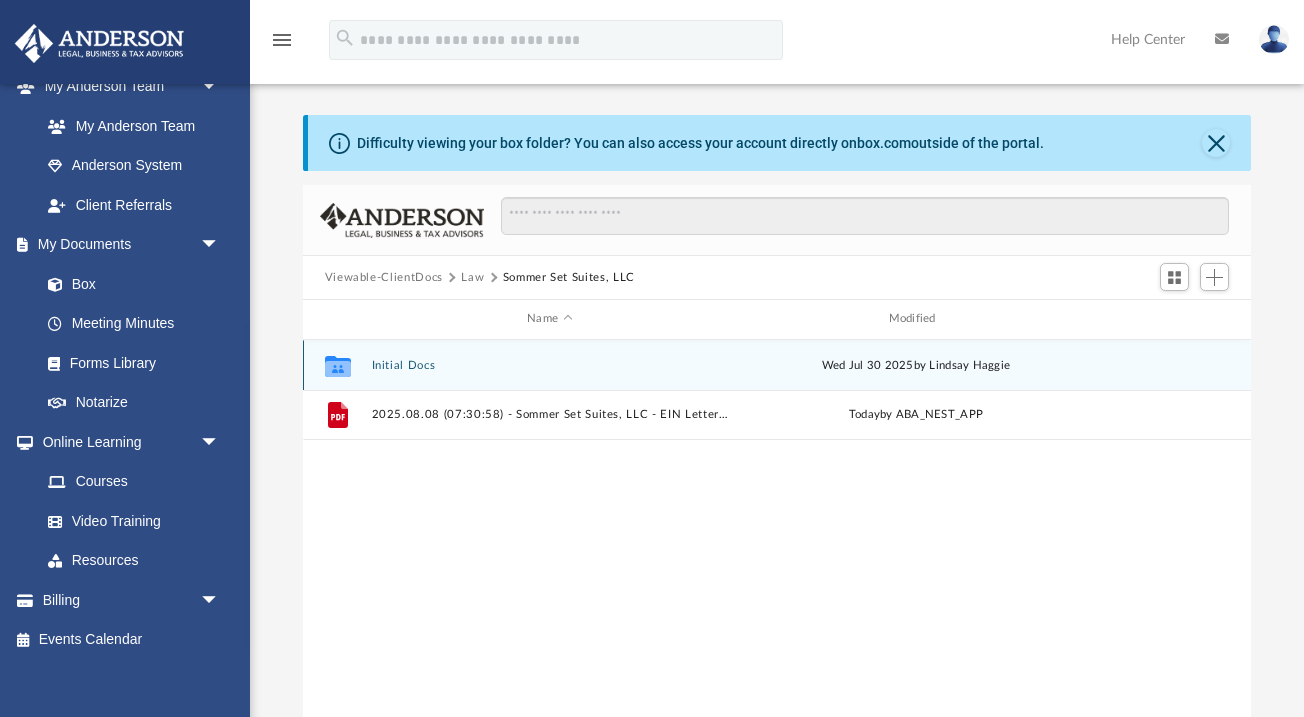 click on "Initial Docs" at bounding box center [549, 365] 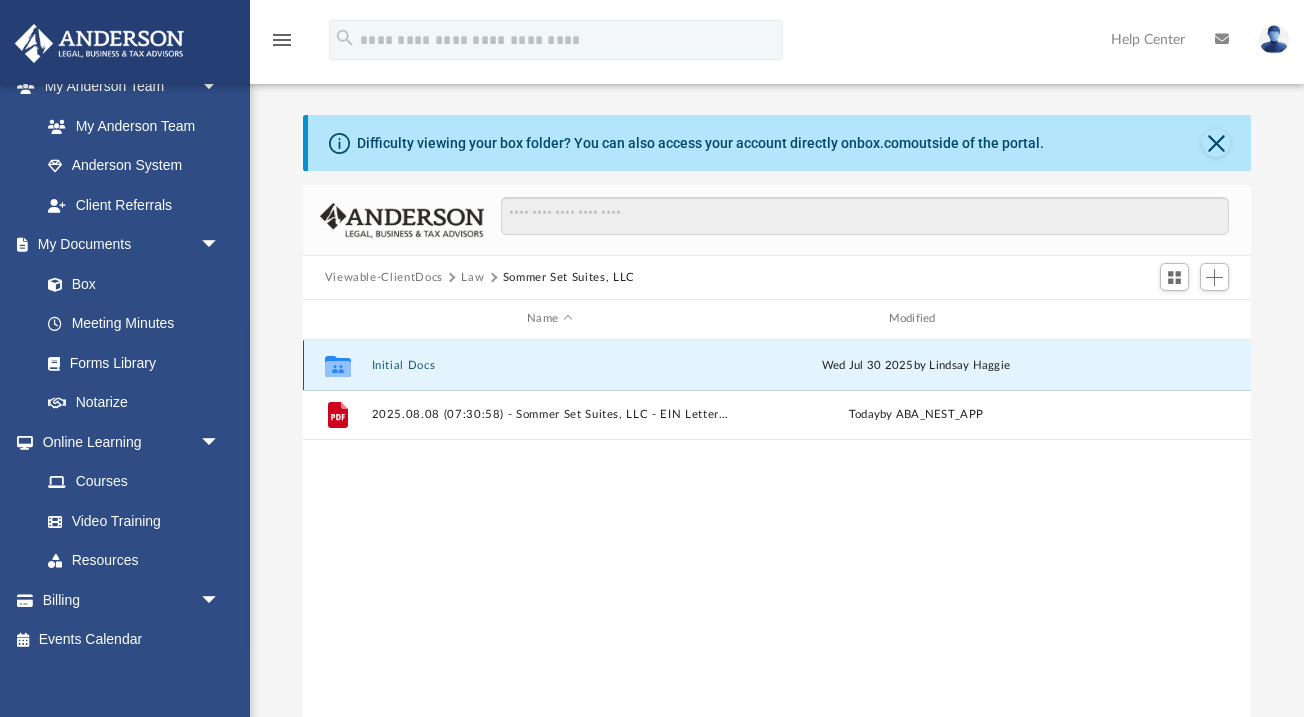 click on "Initial Docs" at bounding box center [549, 365] 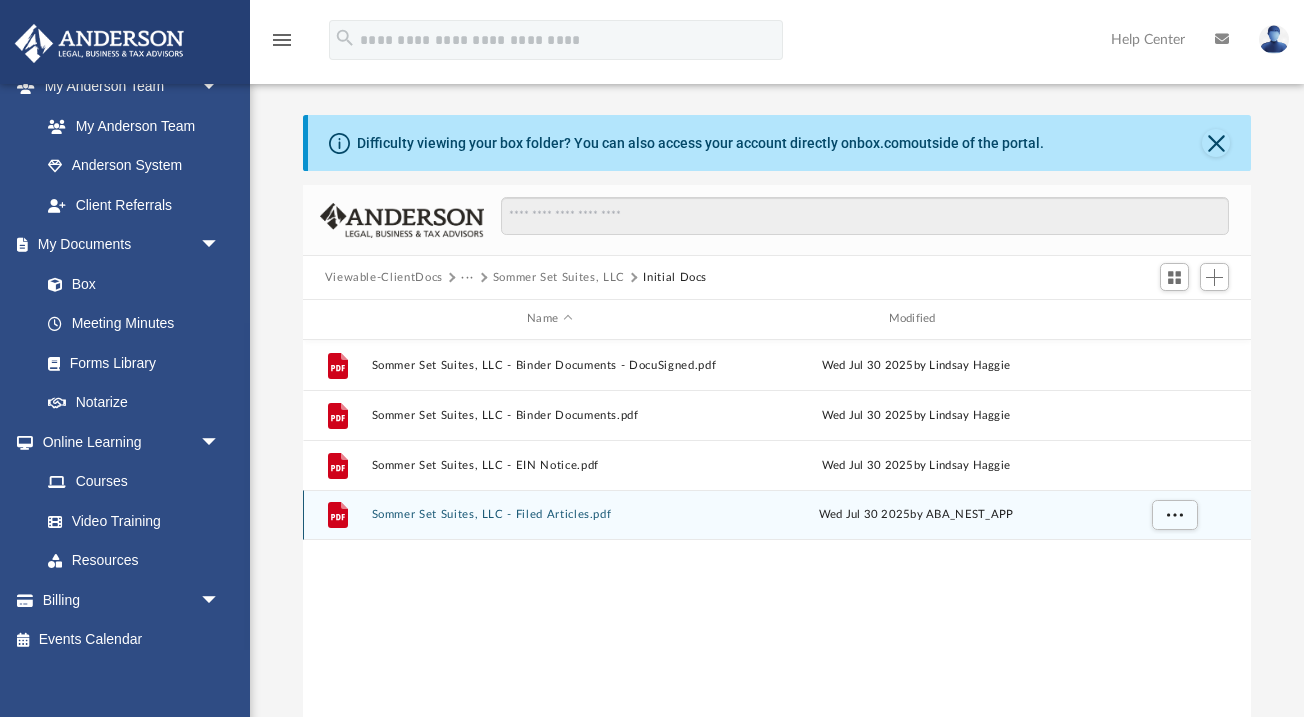 click on "Sommer Set Suites, LLC - Filed Articles.pdf" at bounding box center [549, 514] 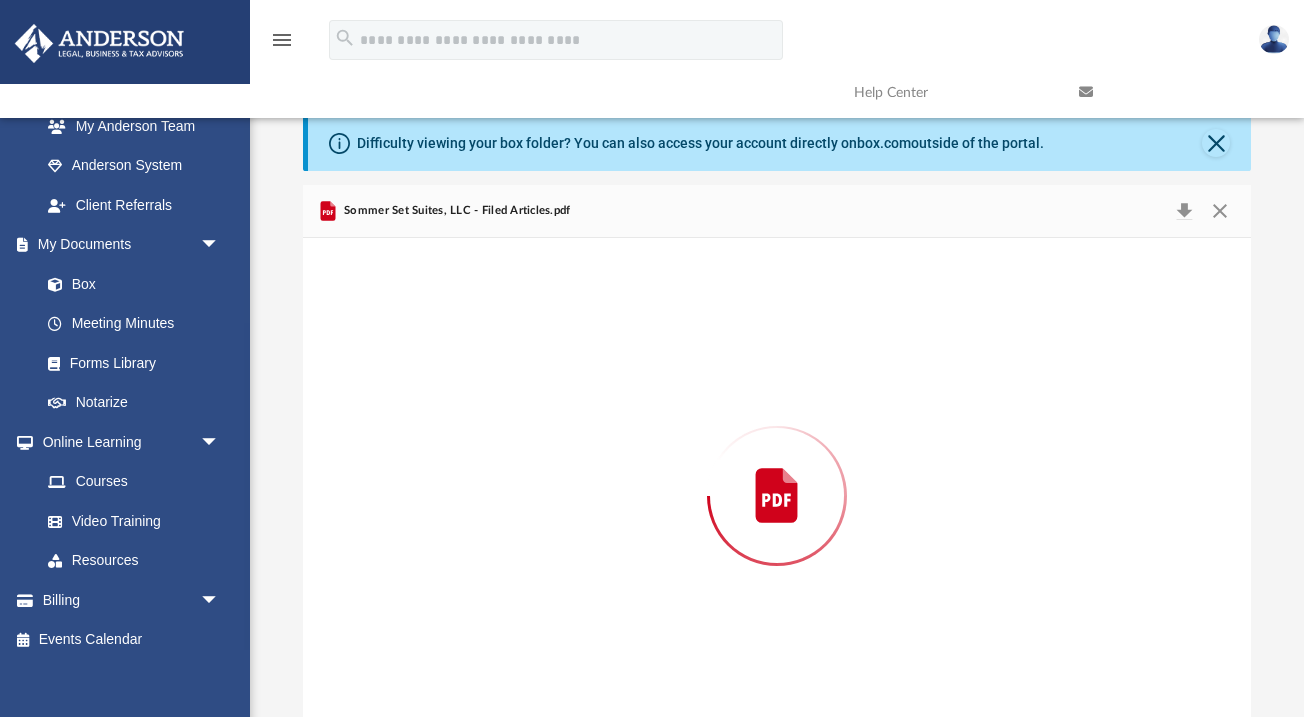 click at bounding box center (777, 496) 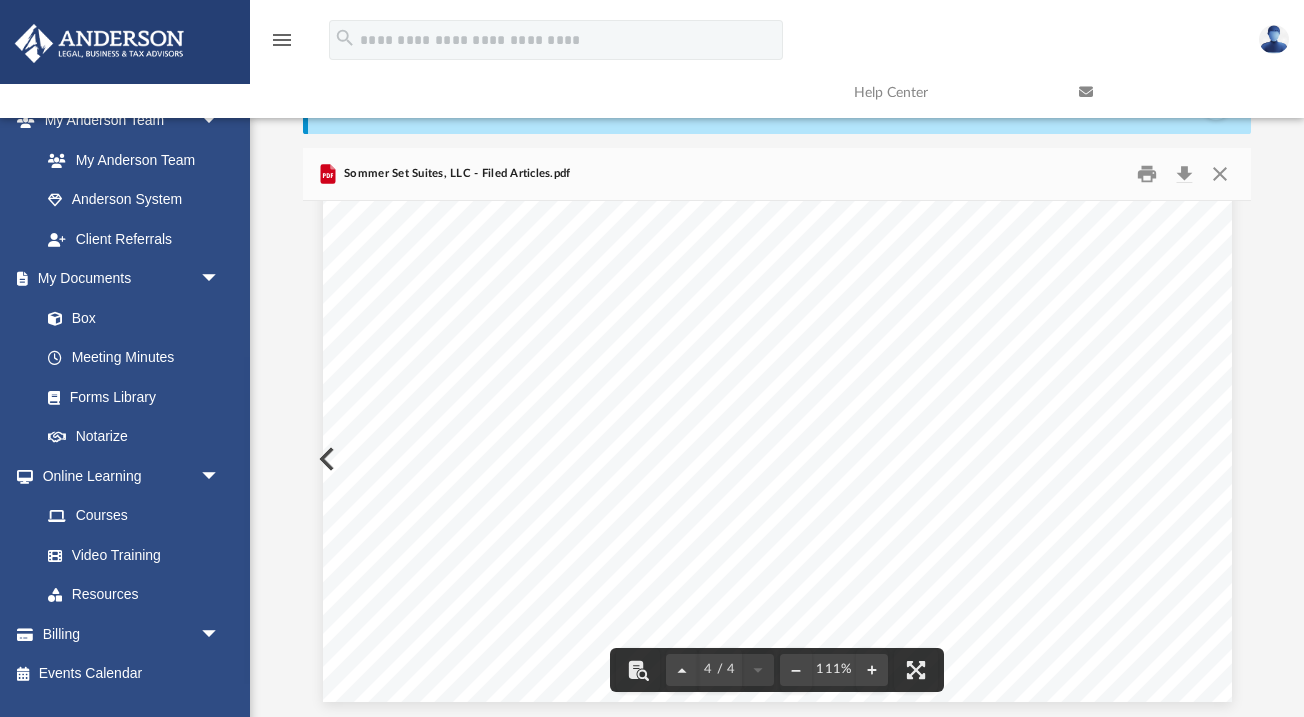 scroll, scrollTop: 4310, scrollLeft: 0, axis: vertical 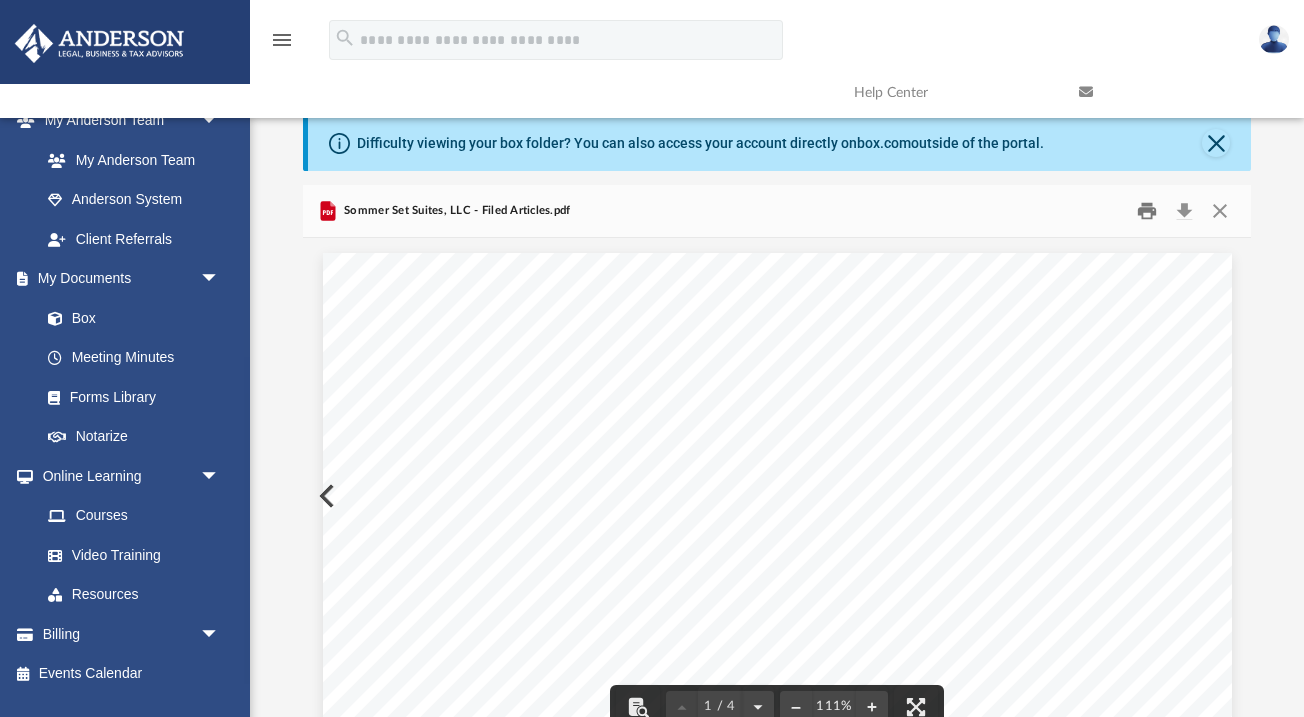 click at bounding box center [1147, 211] 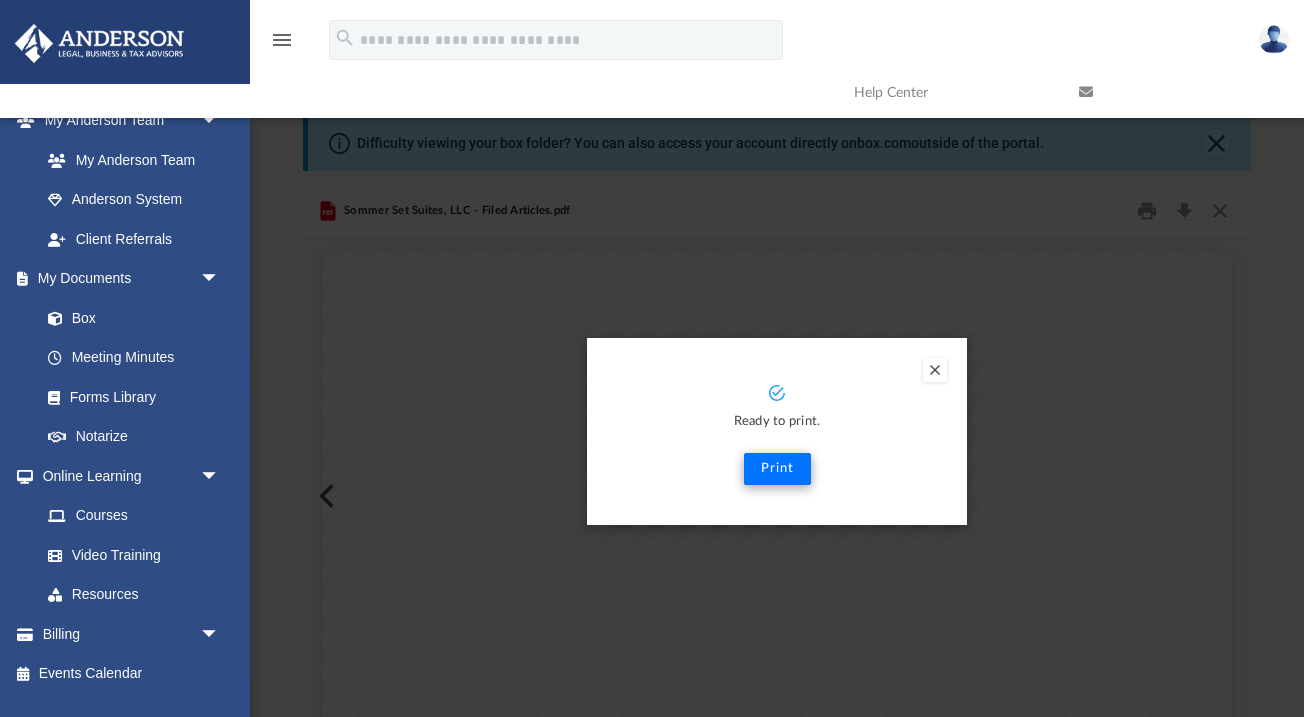 click on "Print" at bounding box center [777, 469] 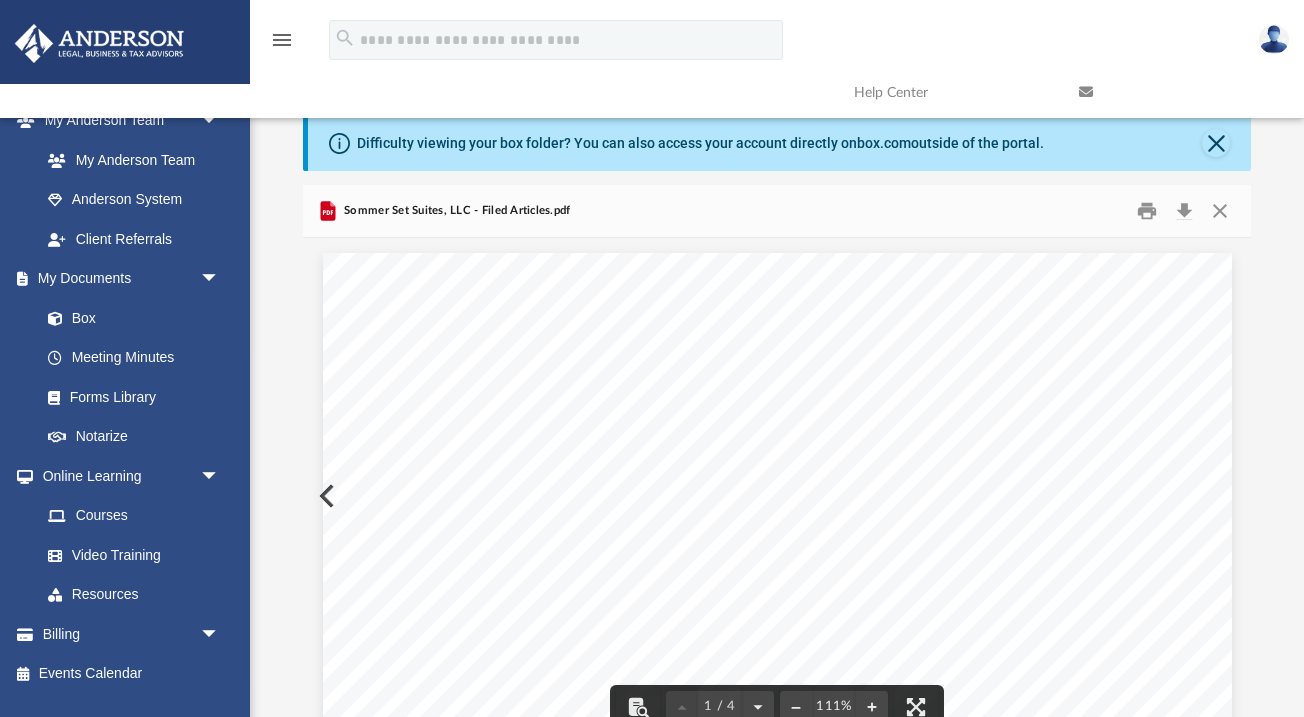 scroll, scrollTop: 0, scrollLeft: 0, axis: both 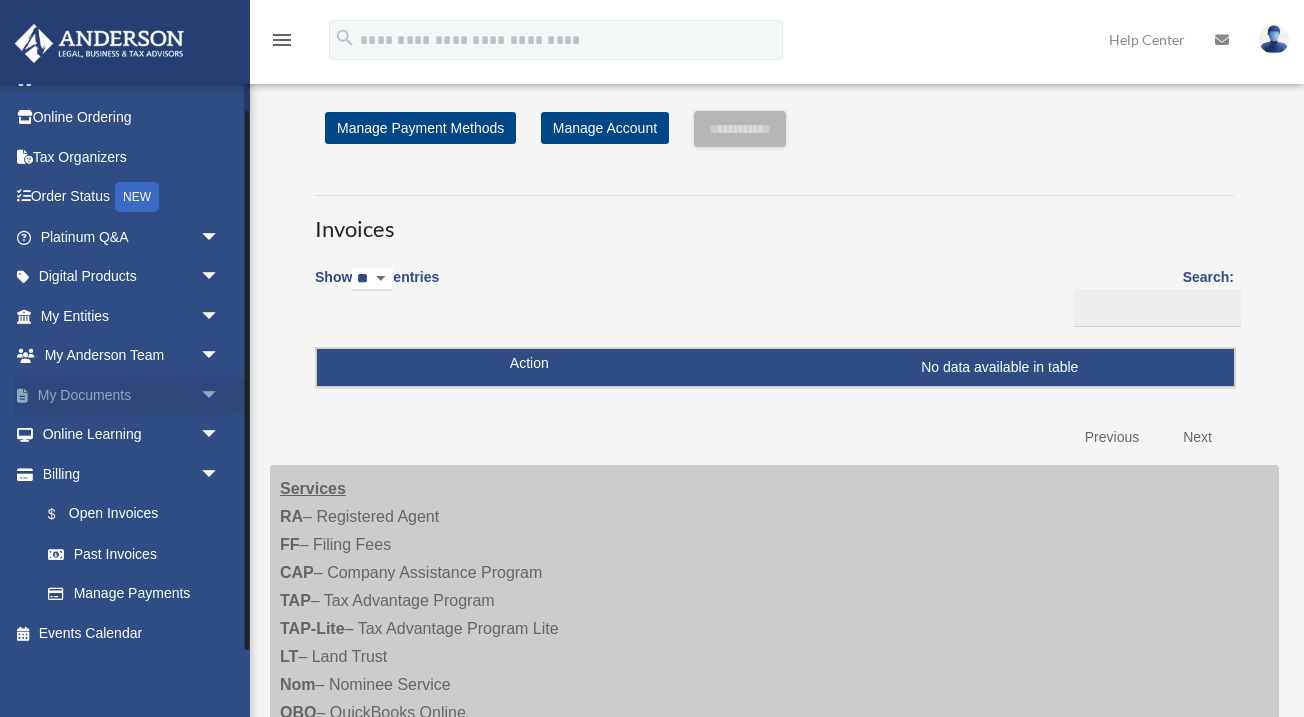 click on "My Documents arrow_drop_down" at bounding box center [132, 395] 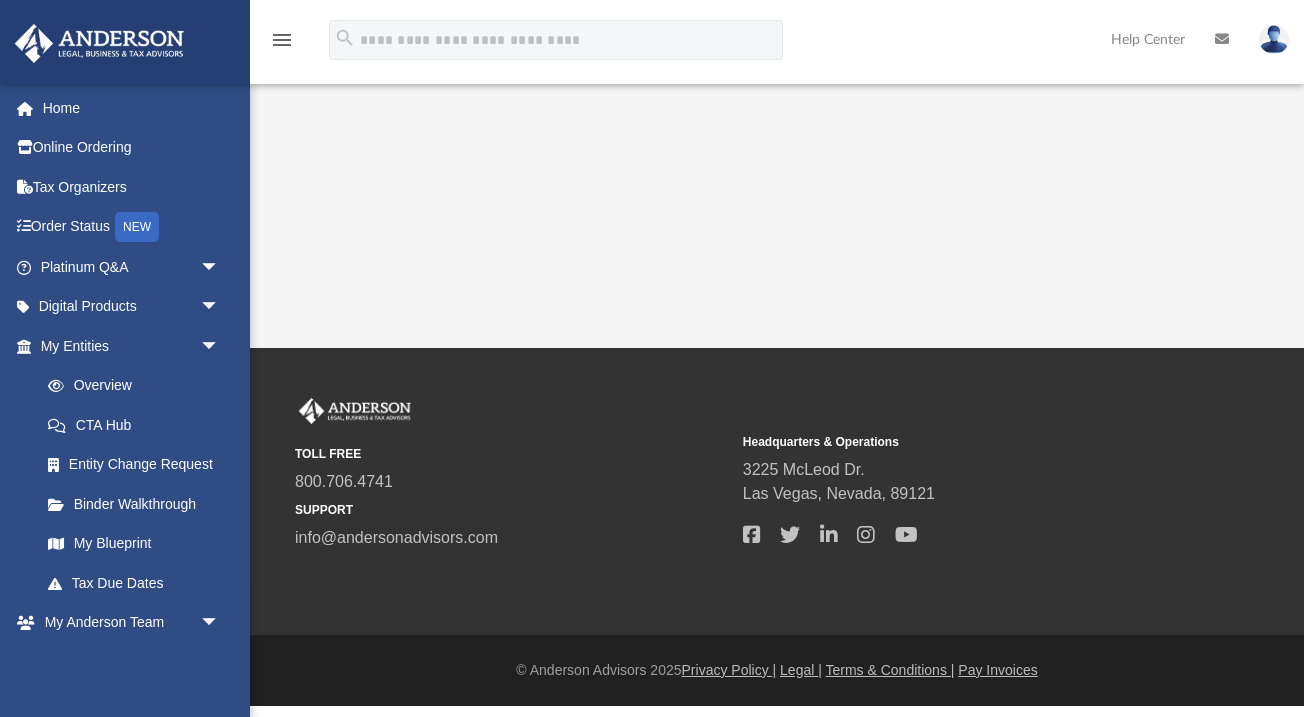 scroll, scrollTop: 0, scrollLeft: 0, axis: both 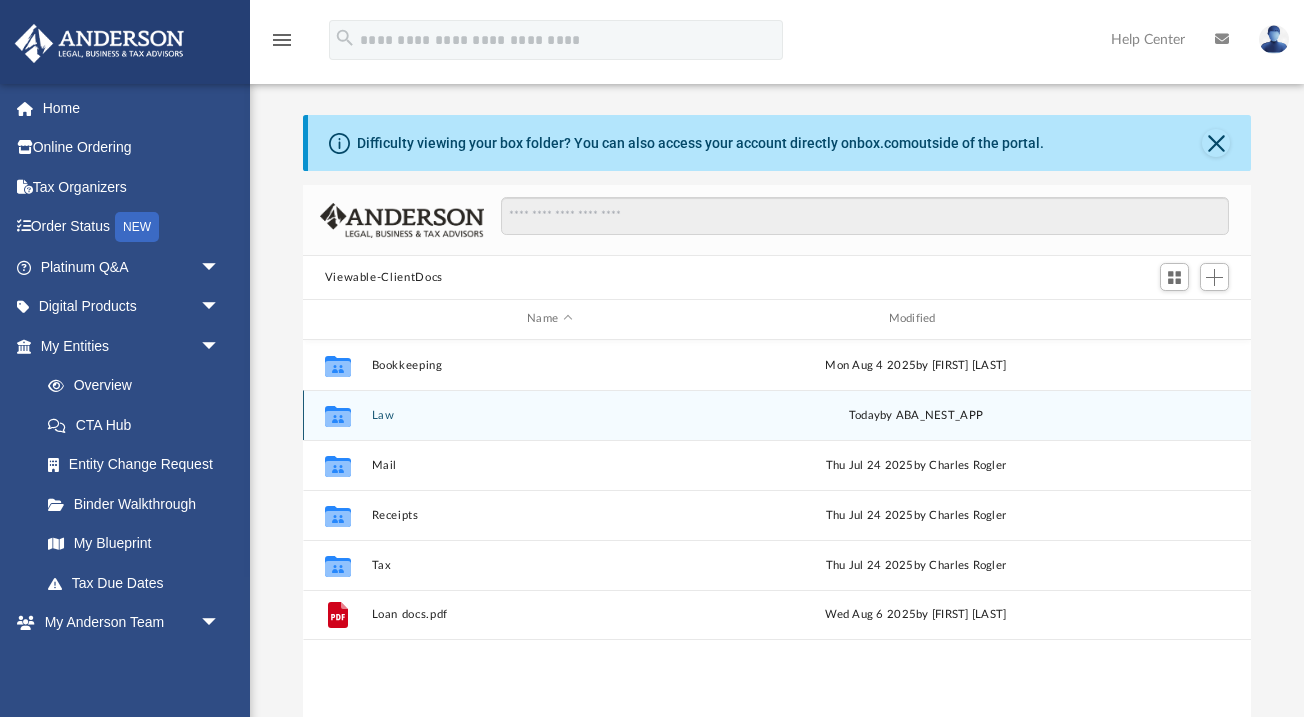 click on "Collaborated Folder Law today  by ABA_NEST_APP" at bounding box center [777, 415] 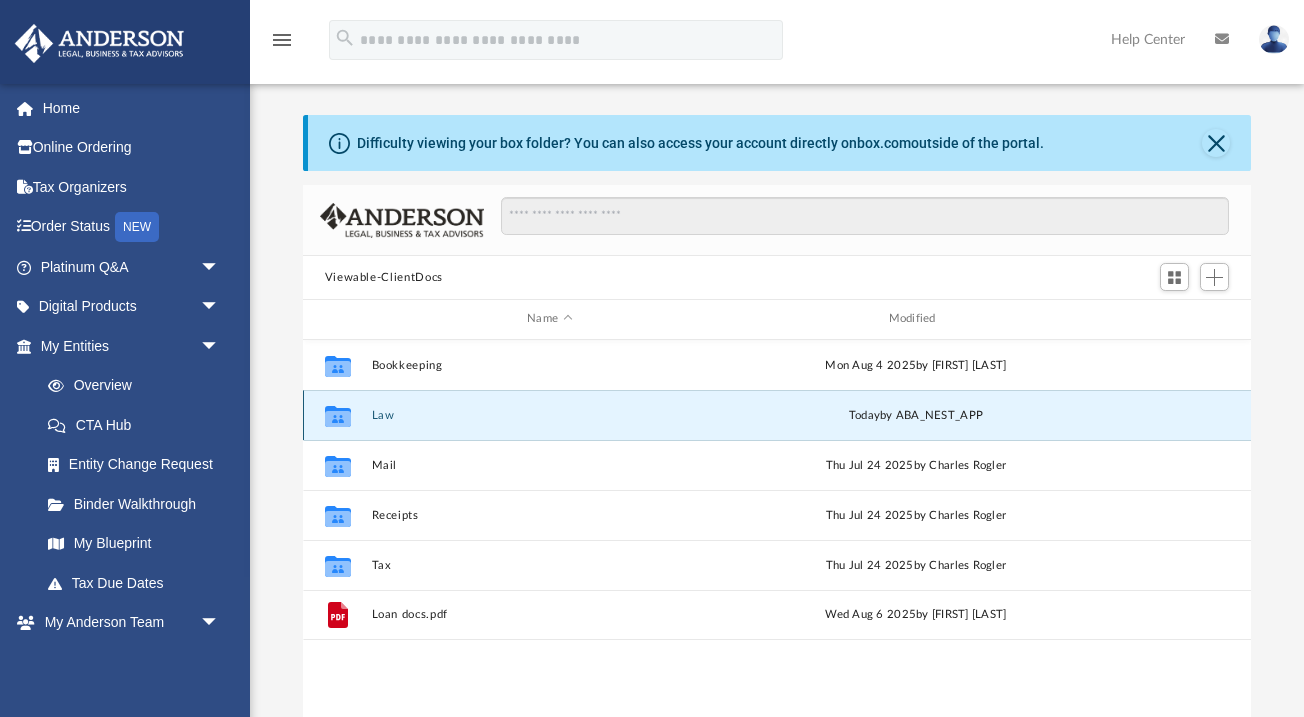 click on "Law" at bounding box center [549, 415] 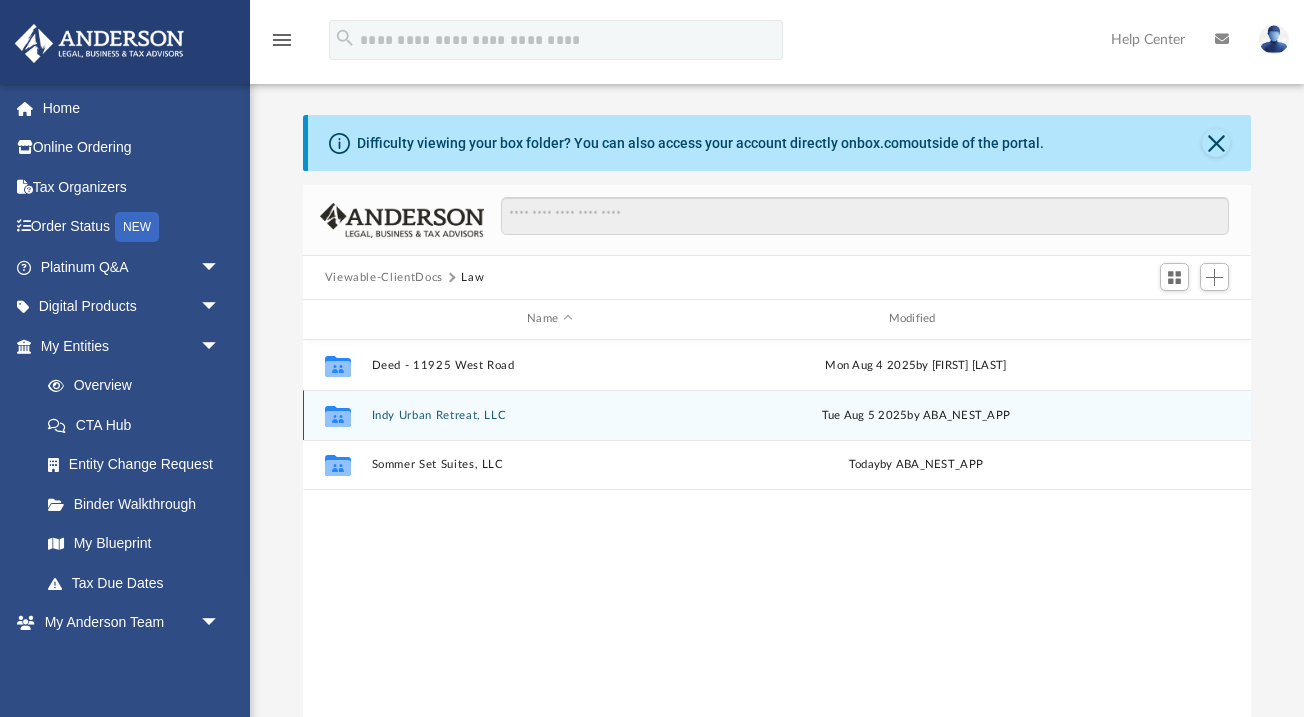 click on "Indy Urban Retreat, LLC" at bounding box center [549, 415] 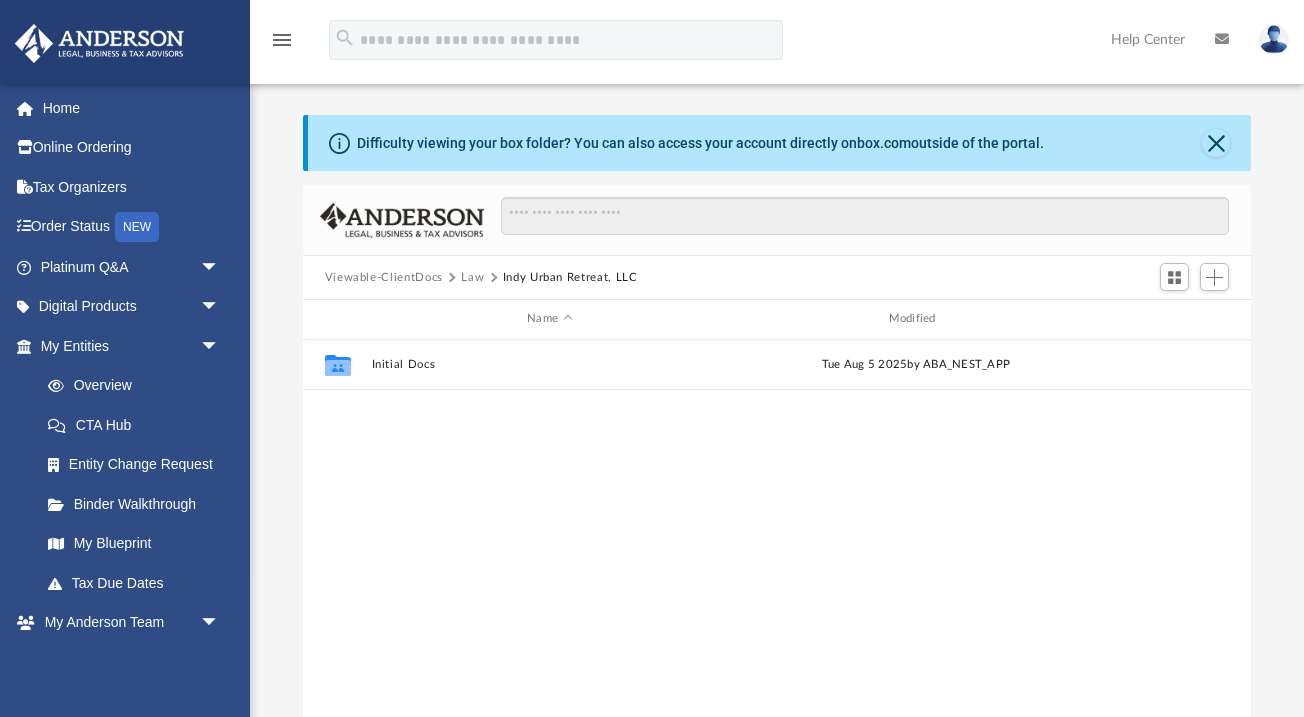 click on "Law" at bounding box center (472, 278) 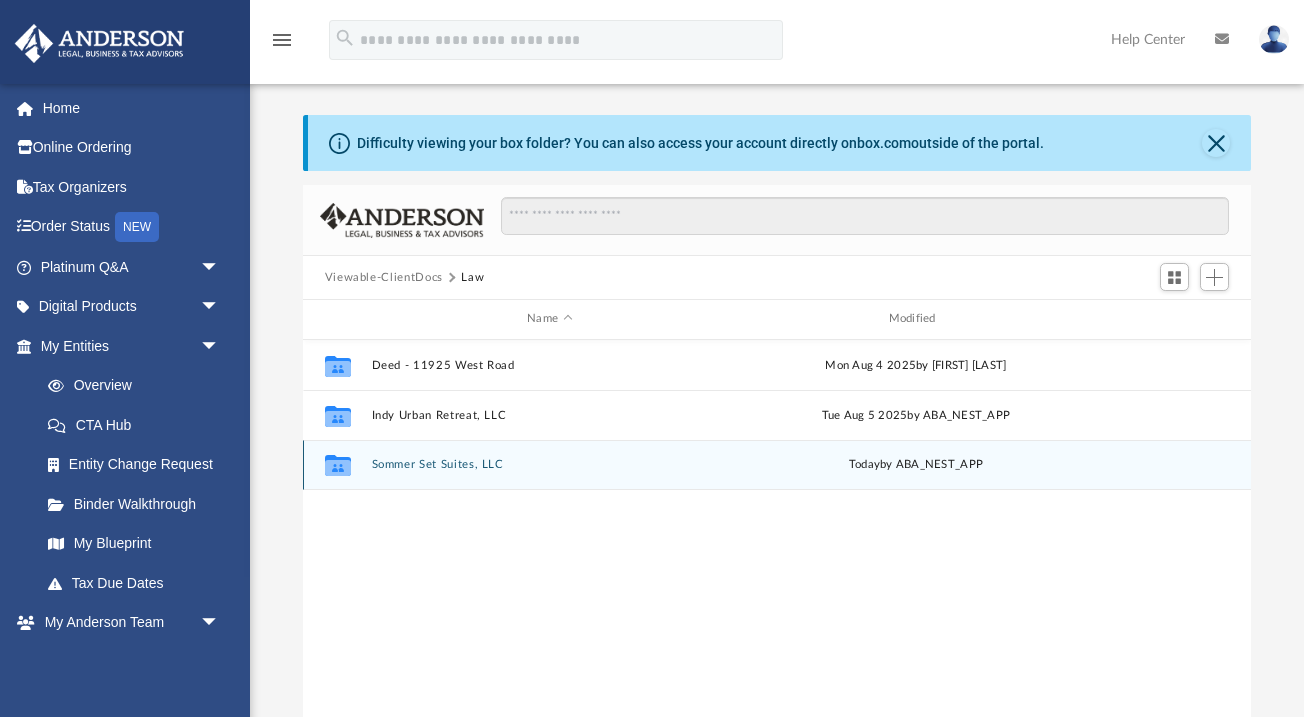 click on "Sommer Set Suites, LLC" at bounding box center (549, 464) 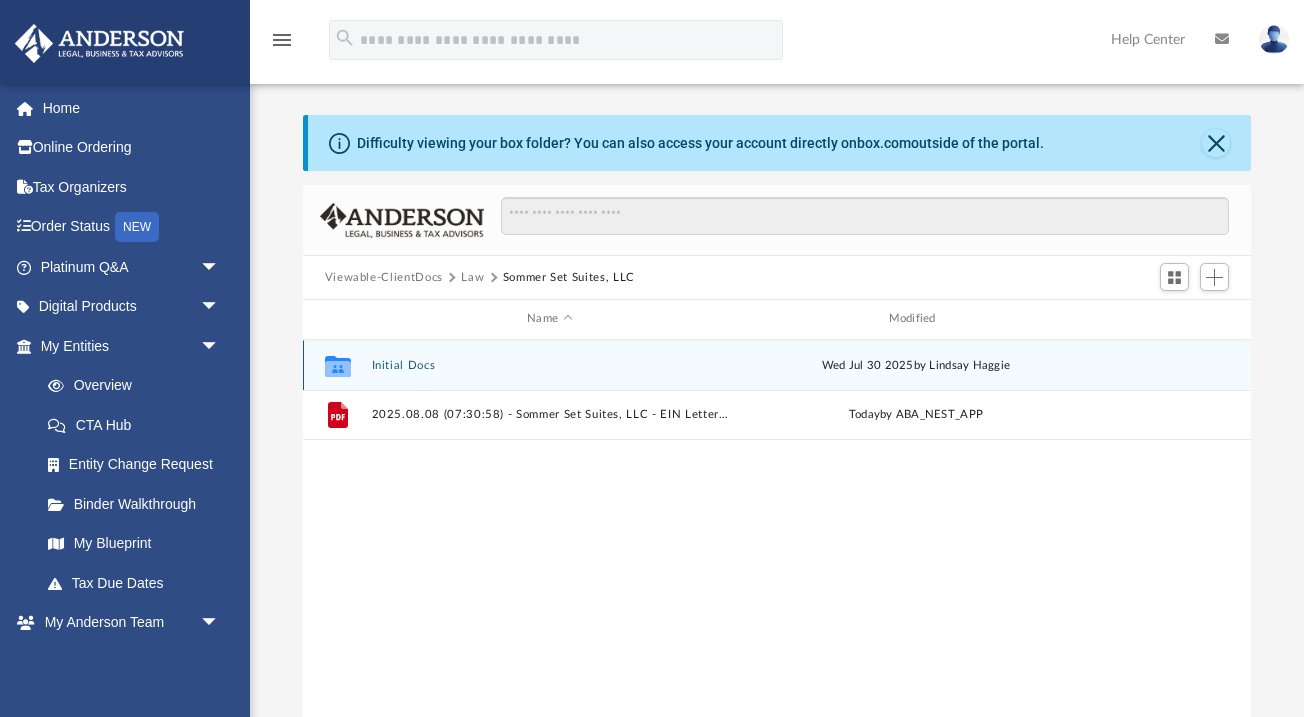 click on "Initial Docs" at bounding box center [549, 365] 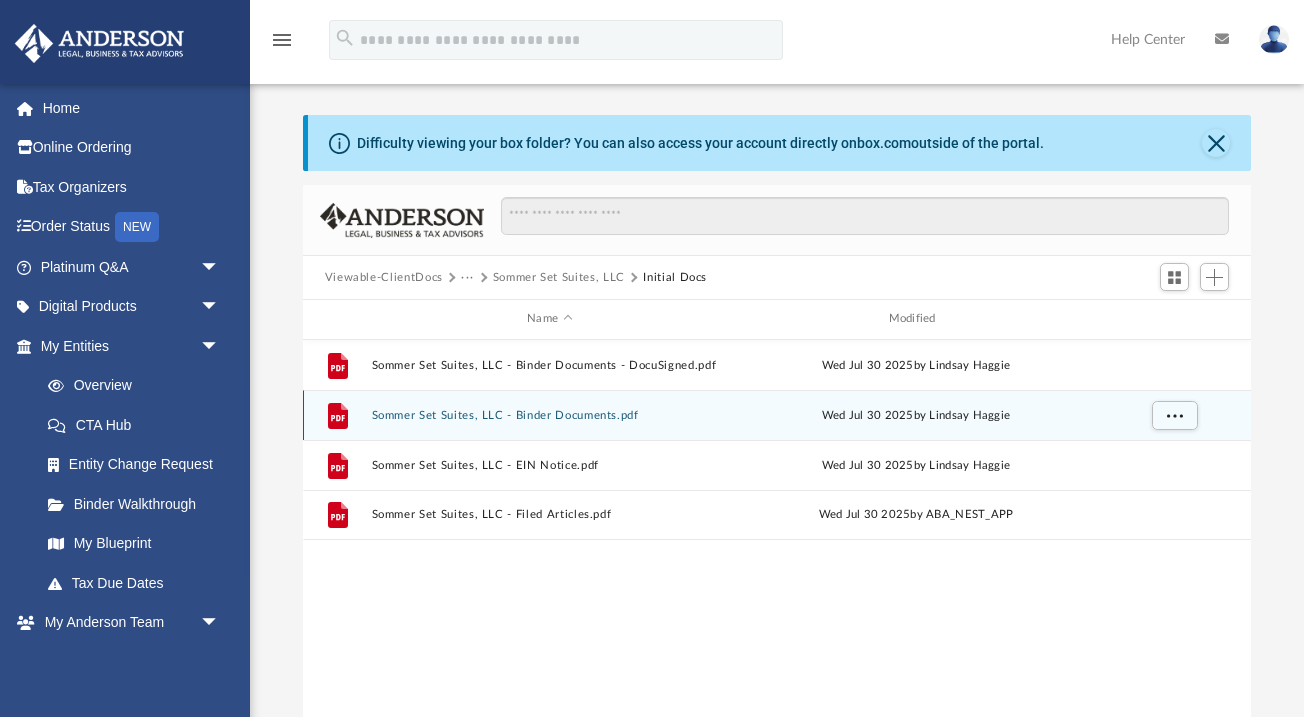 click on "Sommer Set Suites, LLC - Binder Documents.pdf" at bounding box center [549, 415] 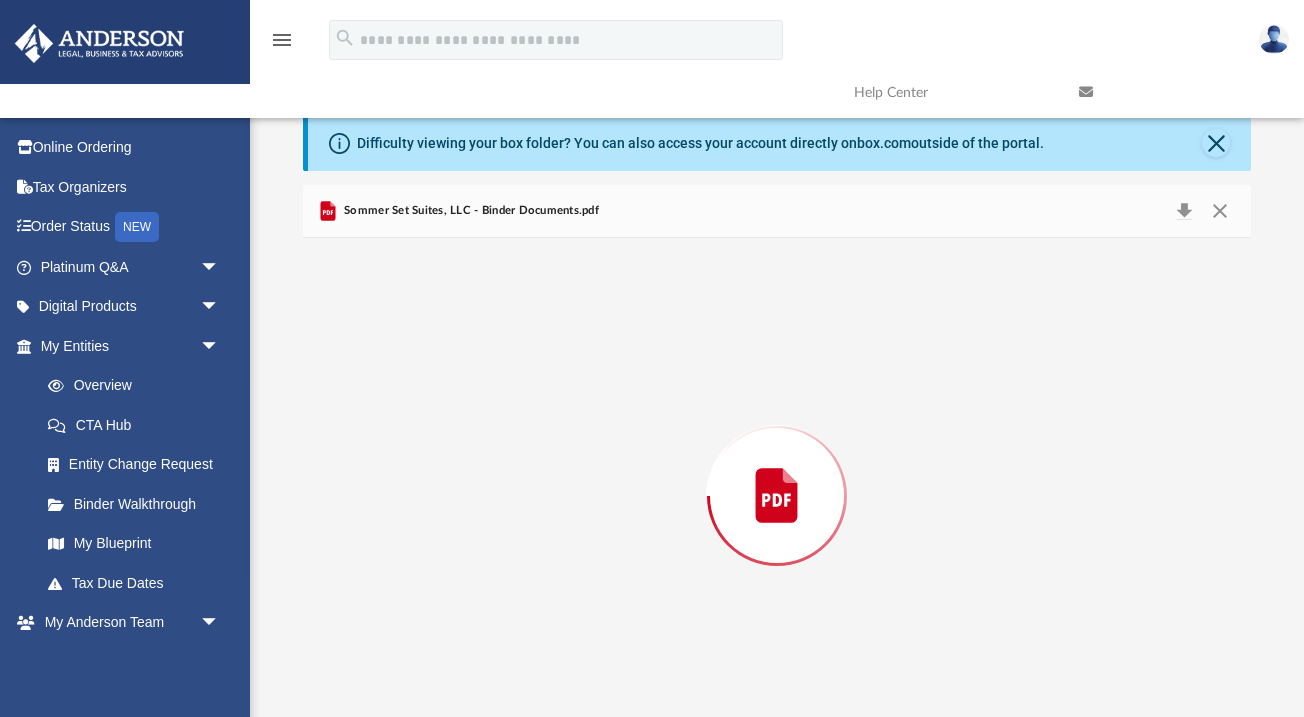 click at bounding box center (777, 496) 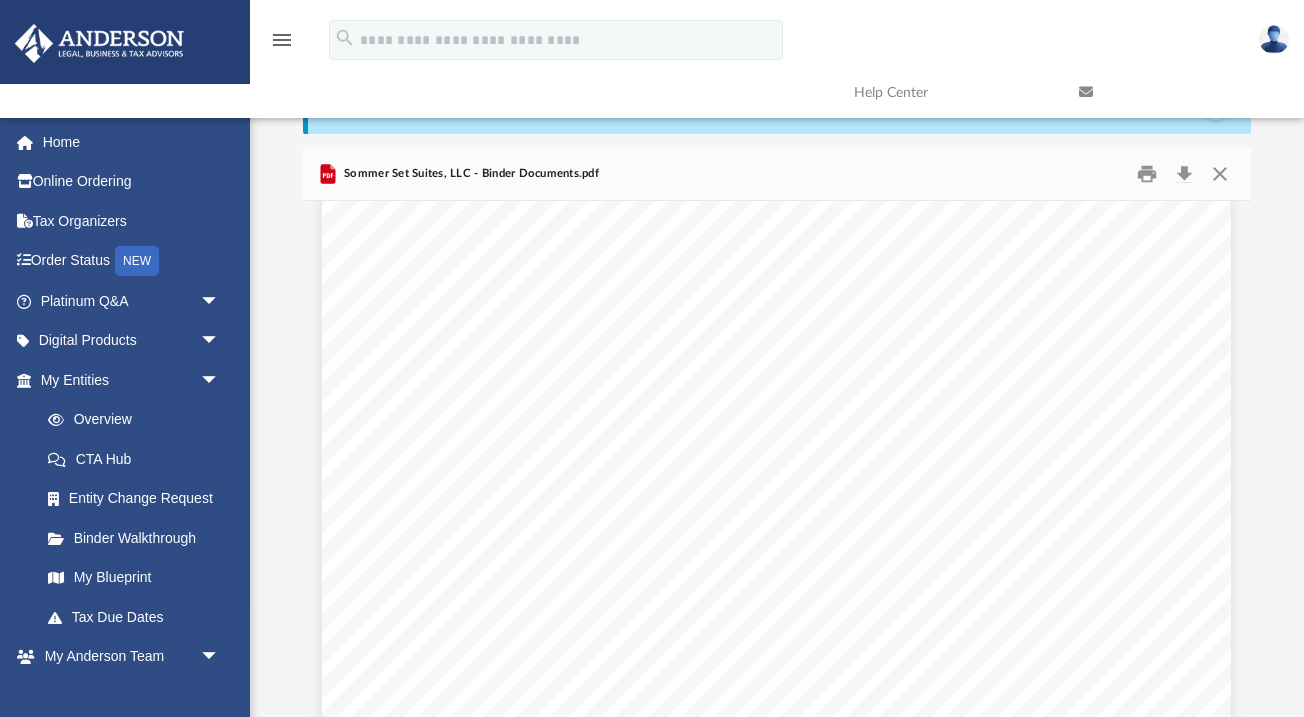 scroll, scrollTop: 0, scrollLeft: 1, axis: horizontal 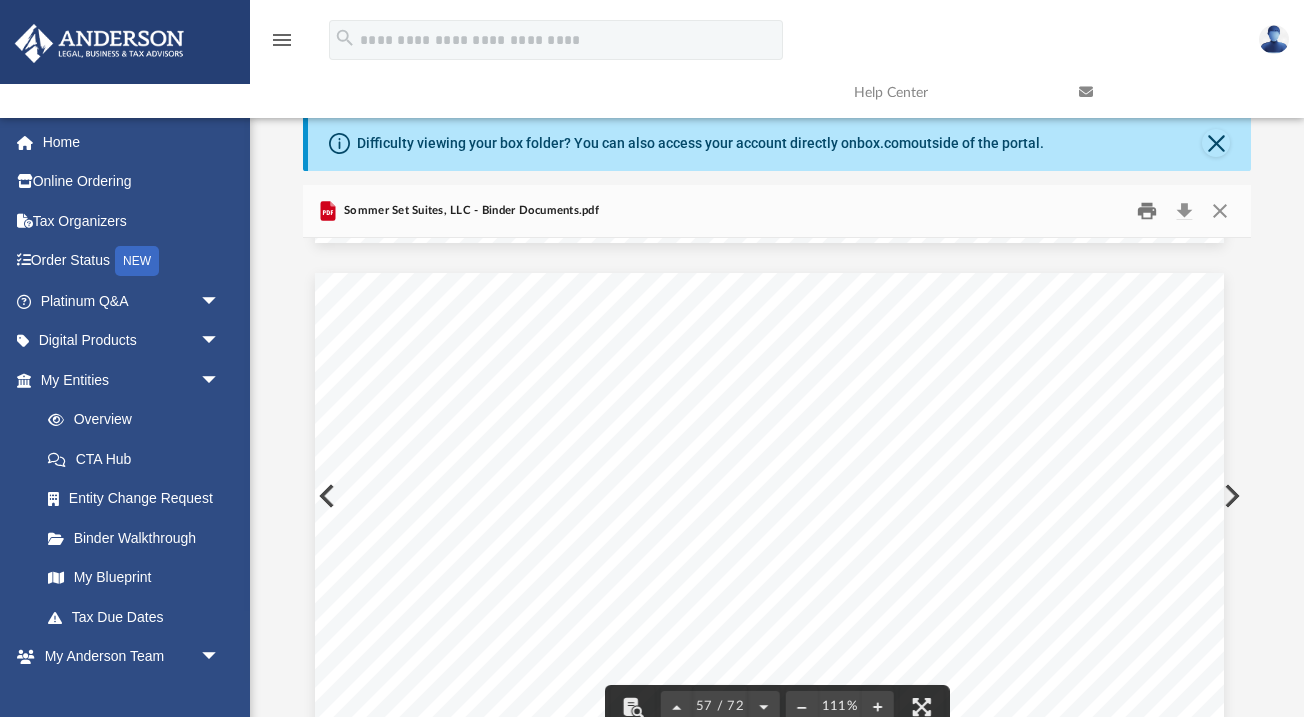 click at bounding box center (1147, 211) 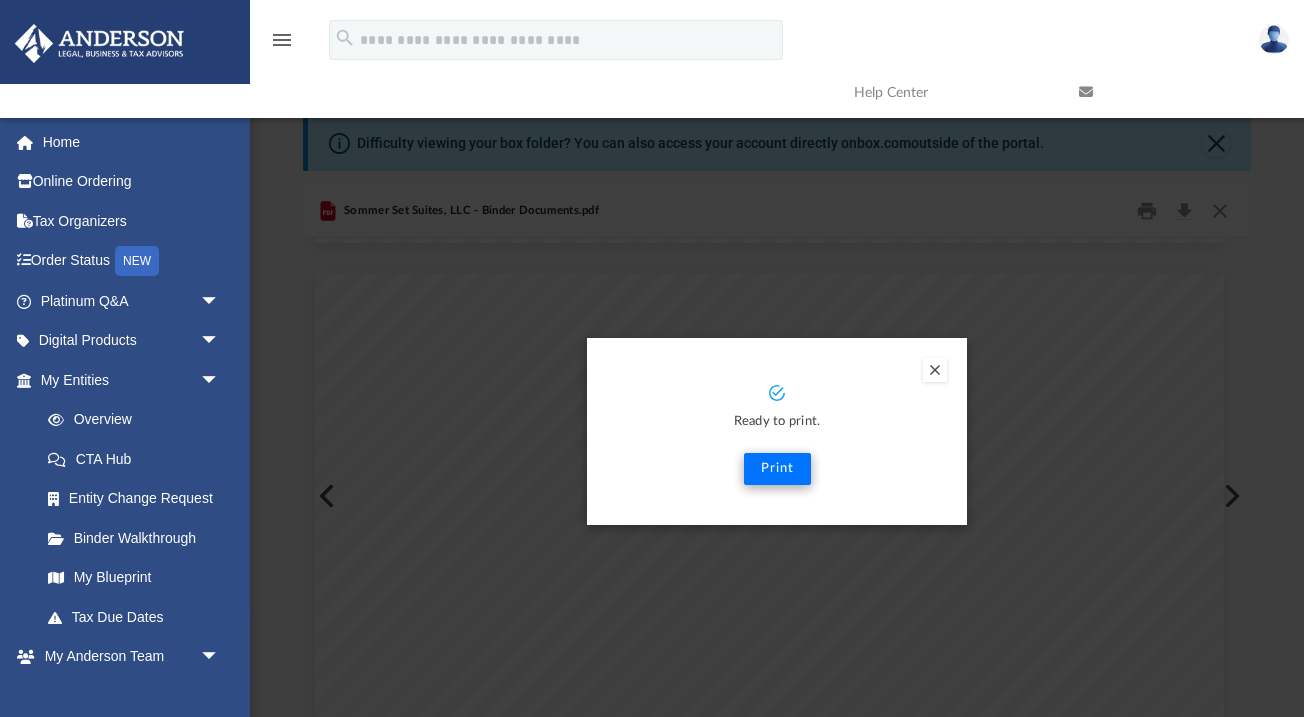 click on "Print" at bounding box center (777, 469) 